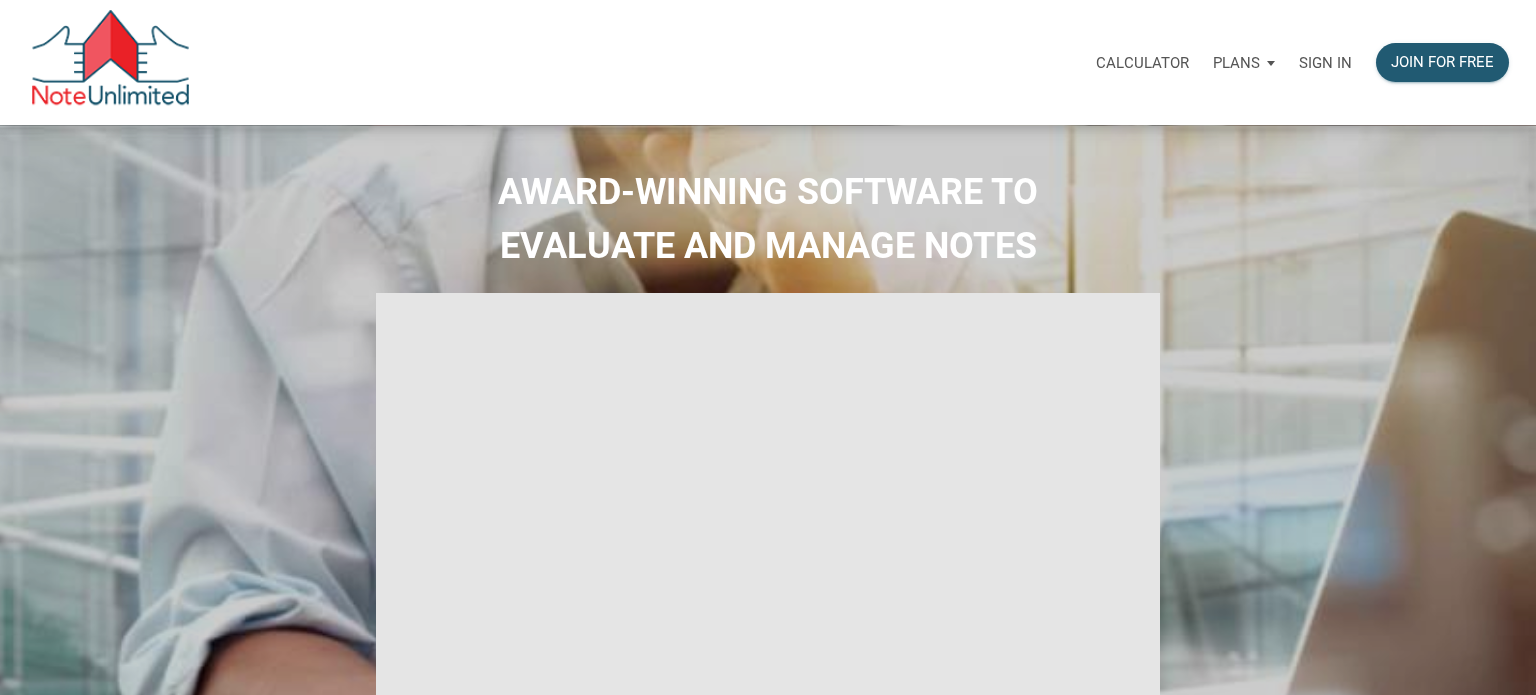 select 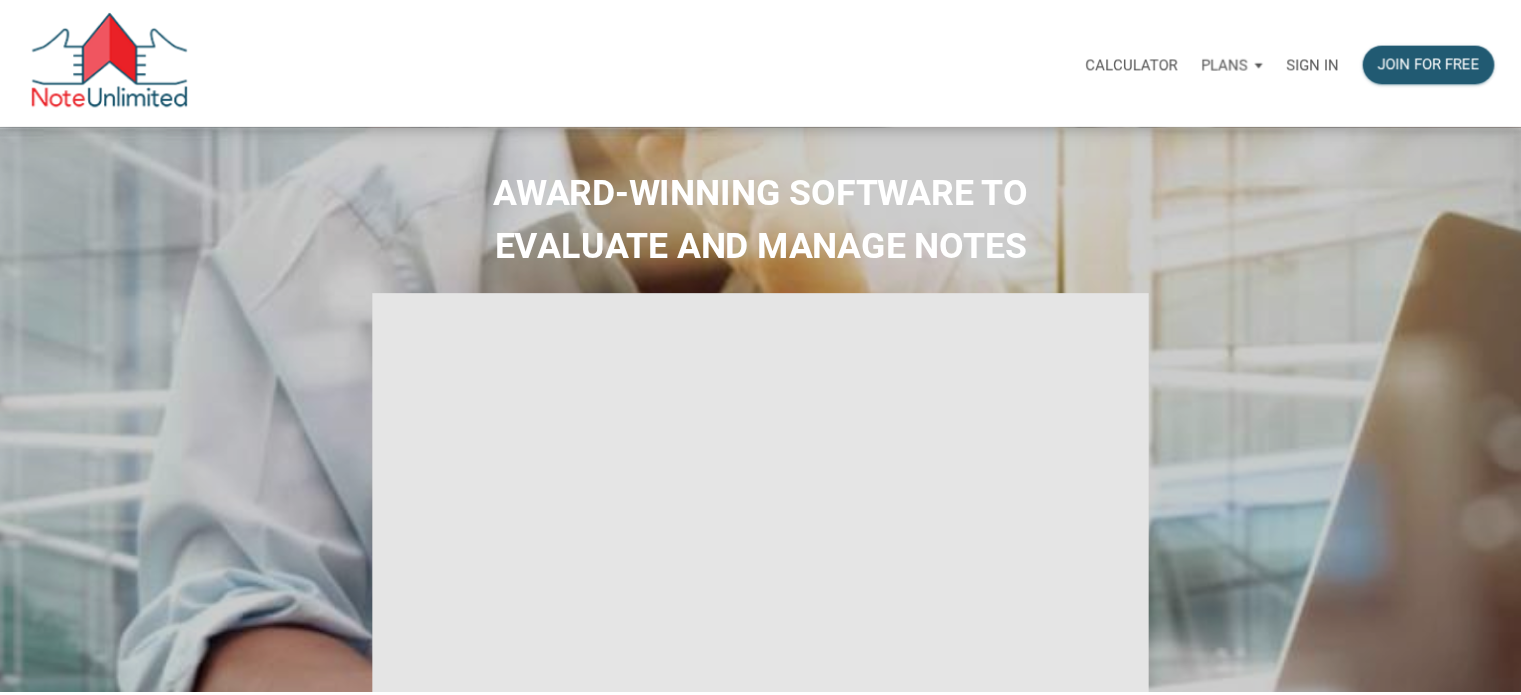 scroll, scrollTop: 0, scrollLeft: 0, axis: both 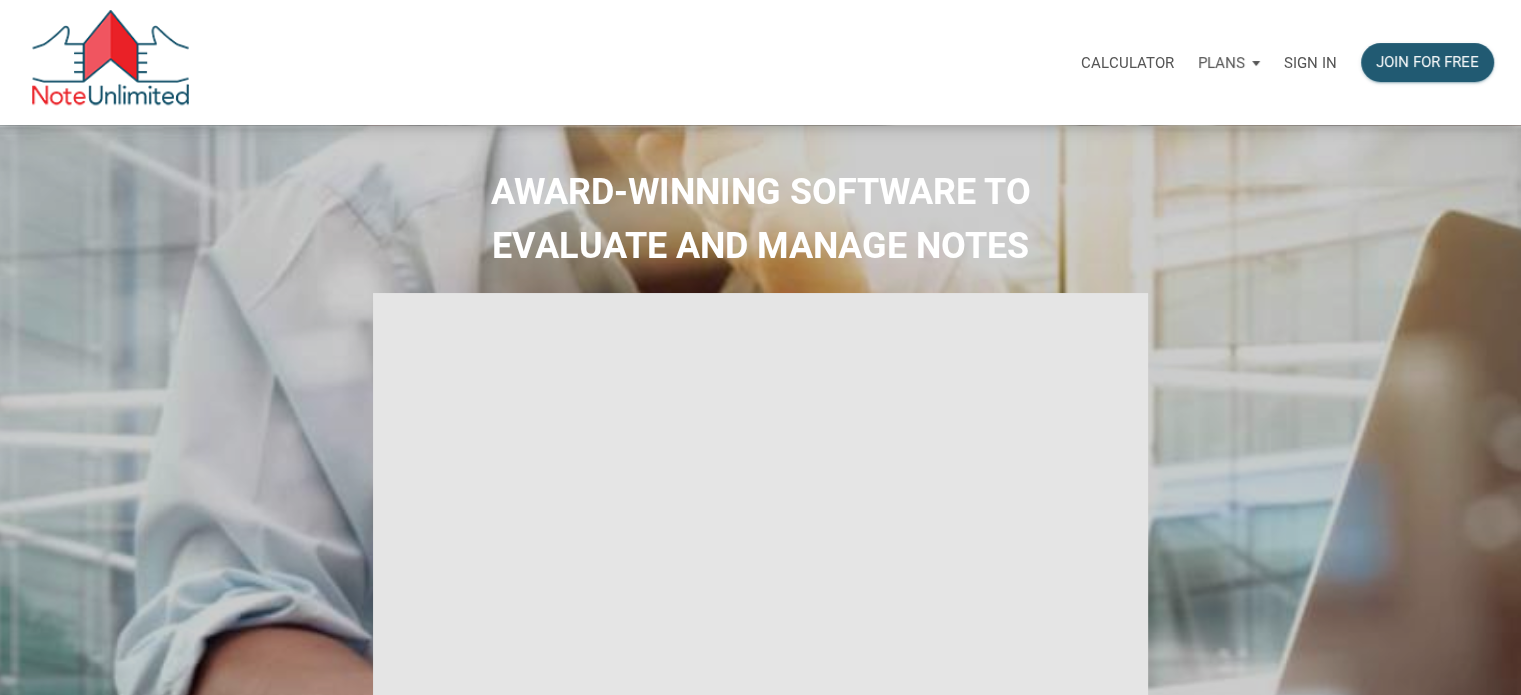 type on "Introduction to new features" 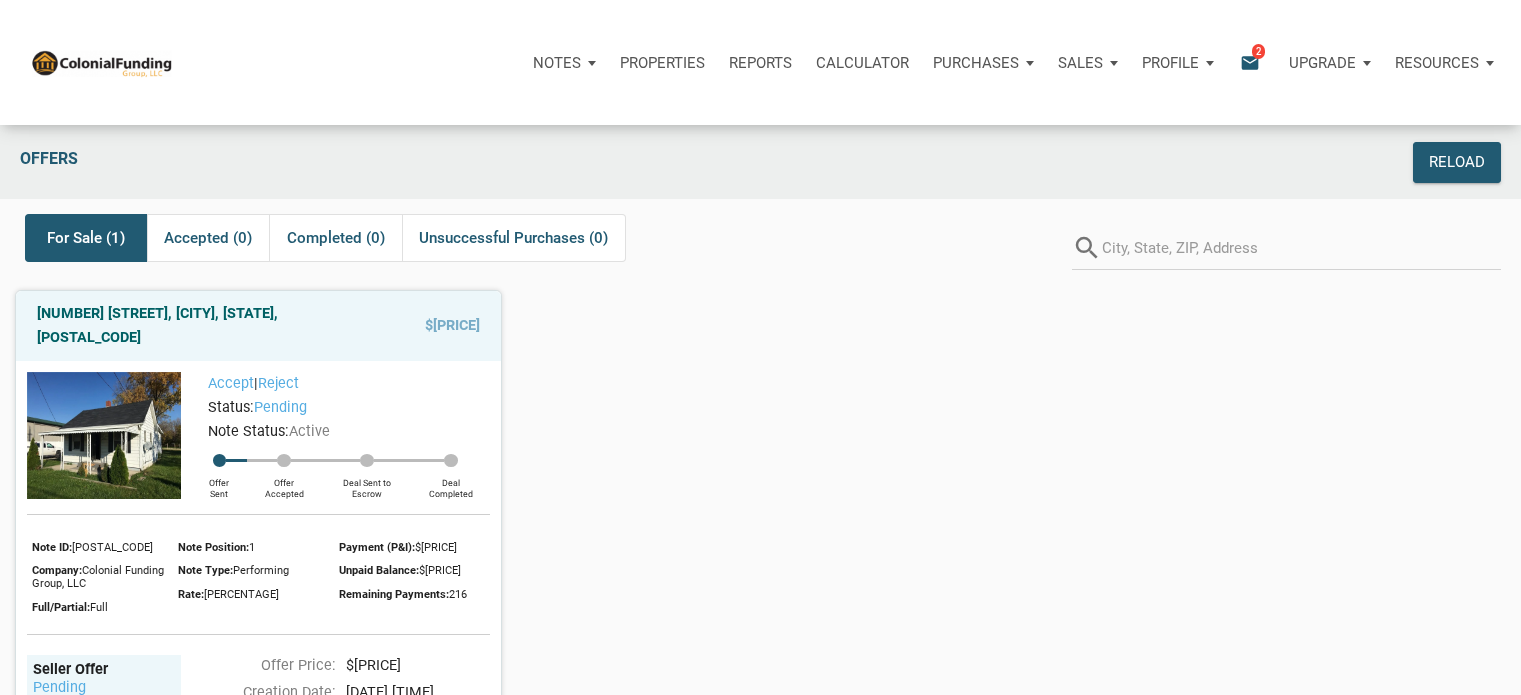 scroll, scrollTop: 0, scrollLeft: 0, axis: both 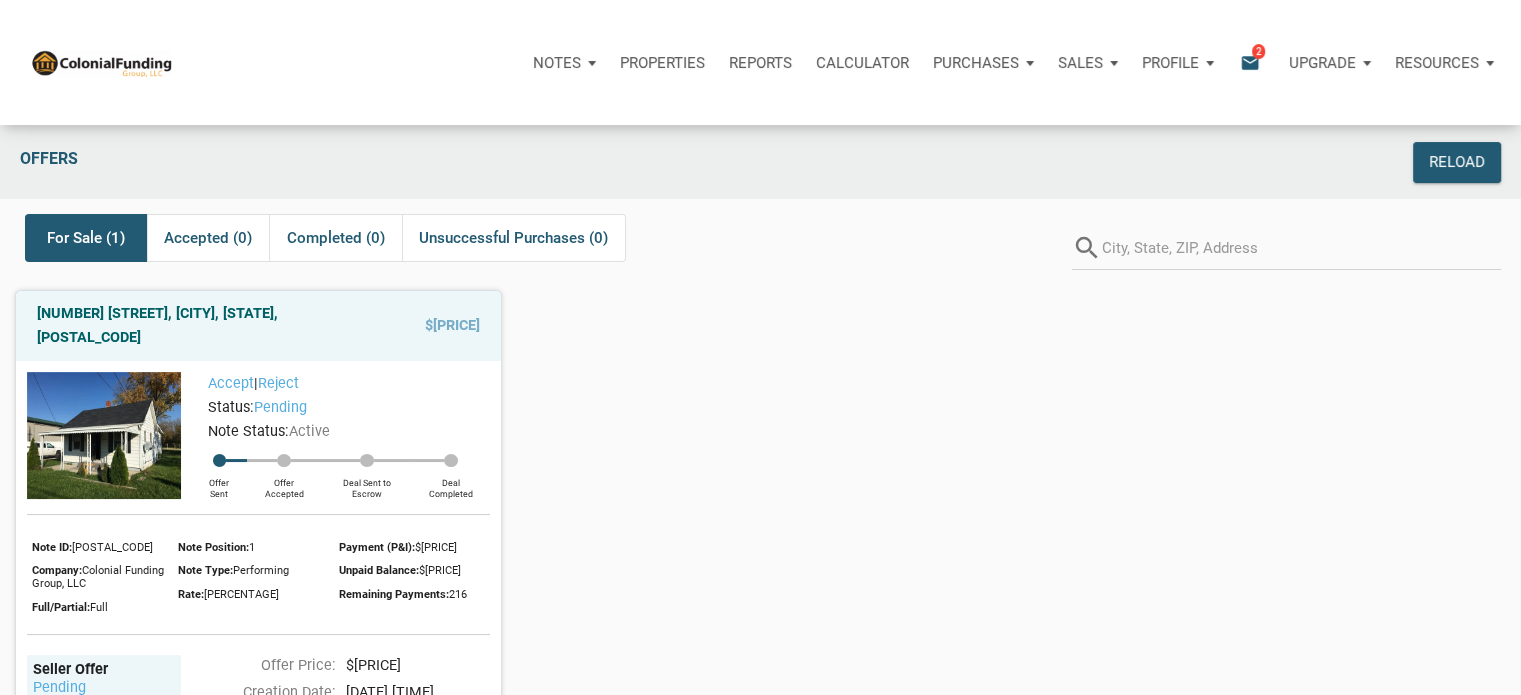 click on "Profile" at bounding box center (1170, 63) 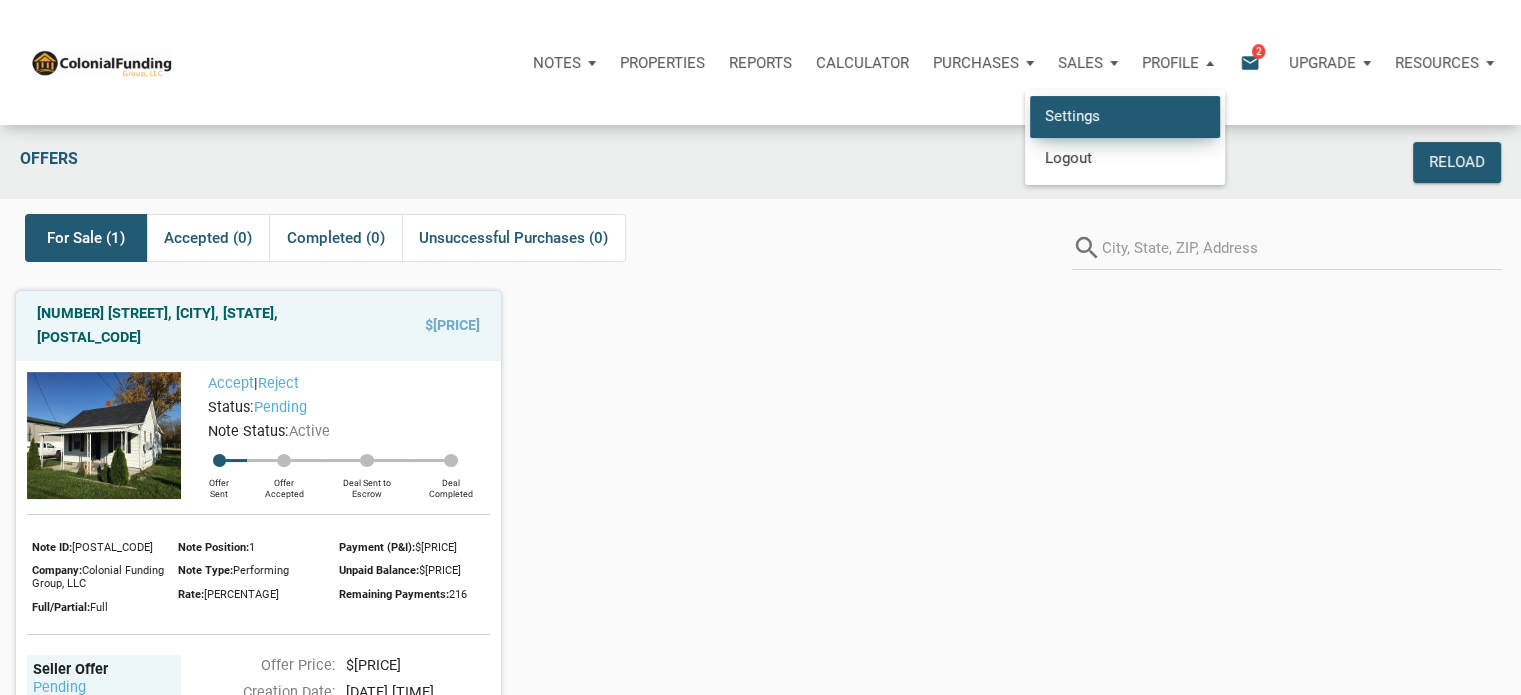 click on "Settings" at bounding box center [1125, 116] 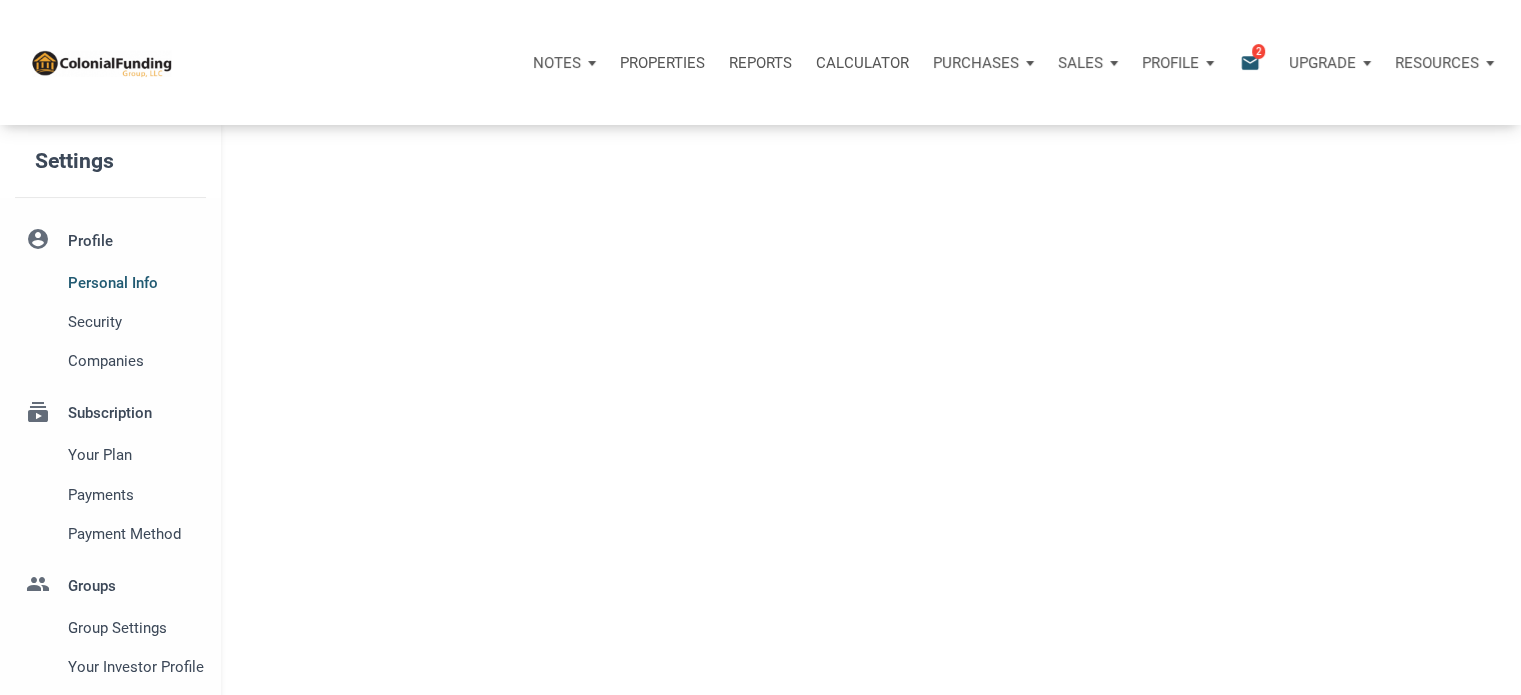 type on "[CITY]" 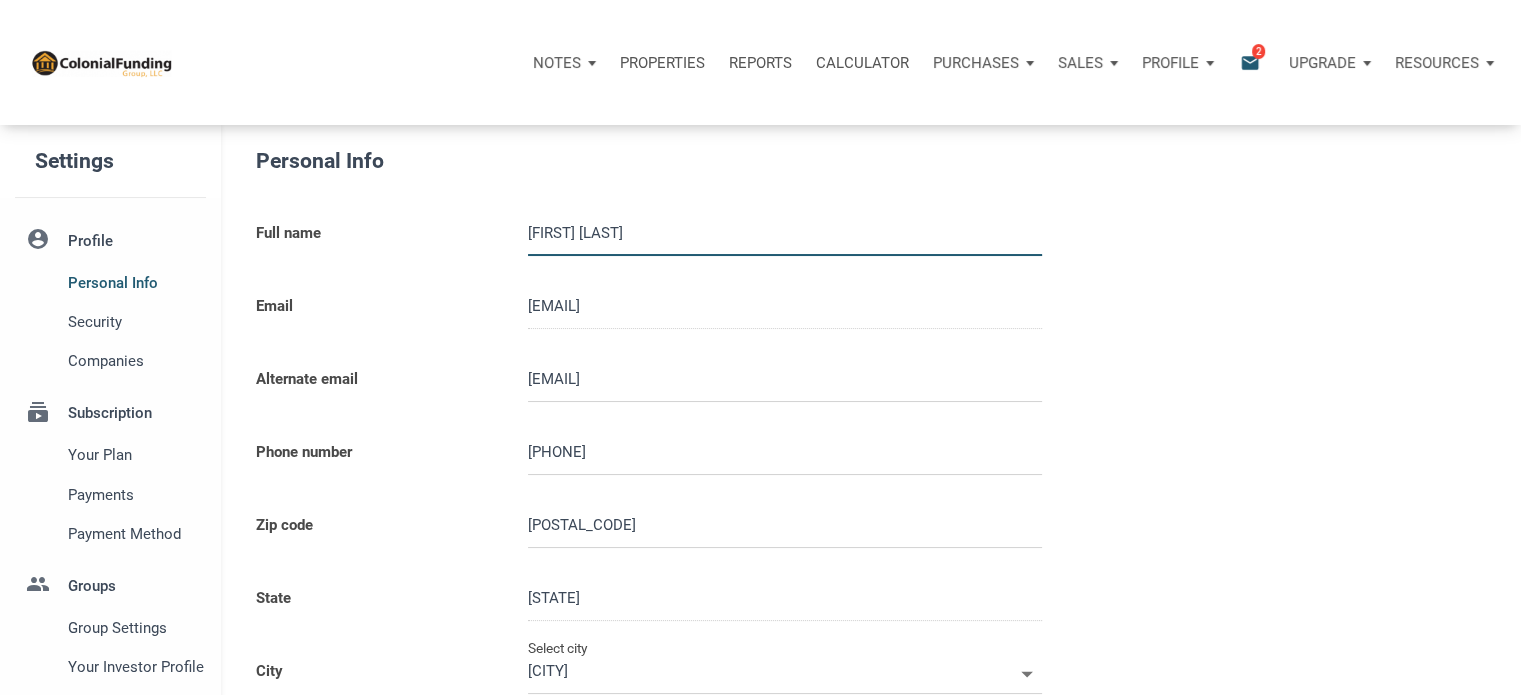 click on "email" at bounding box center (1250, 62) 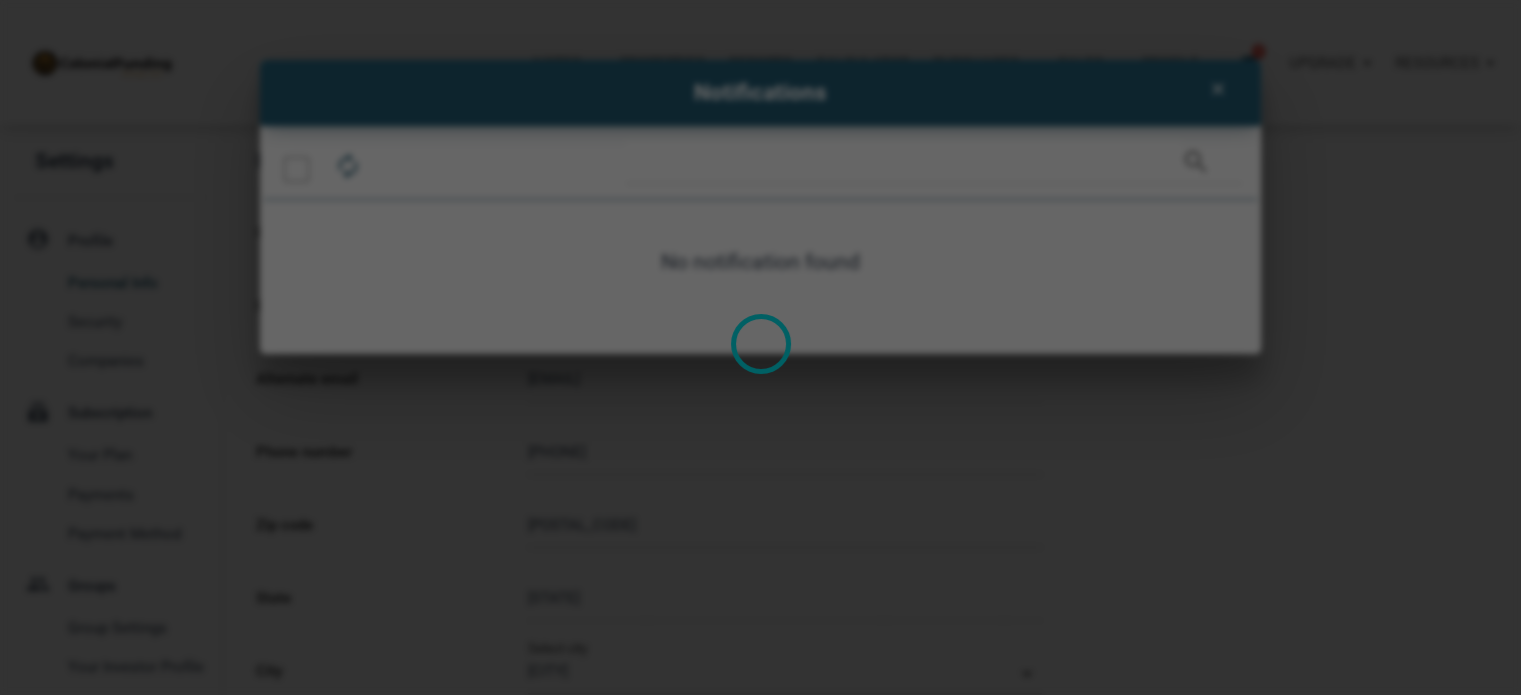 select 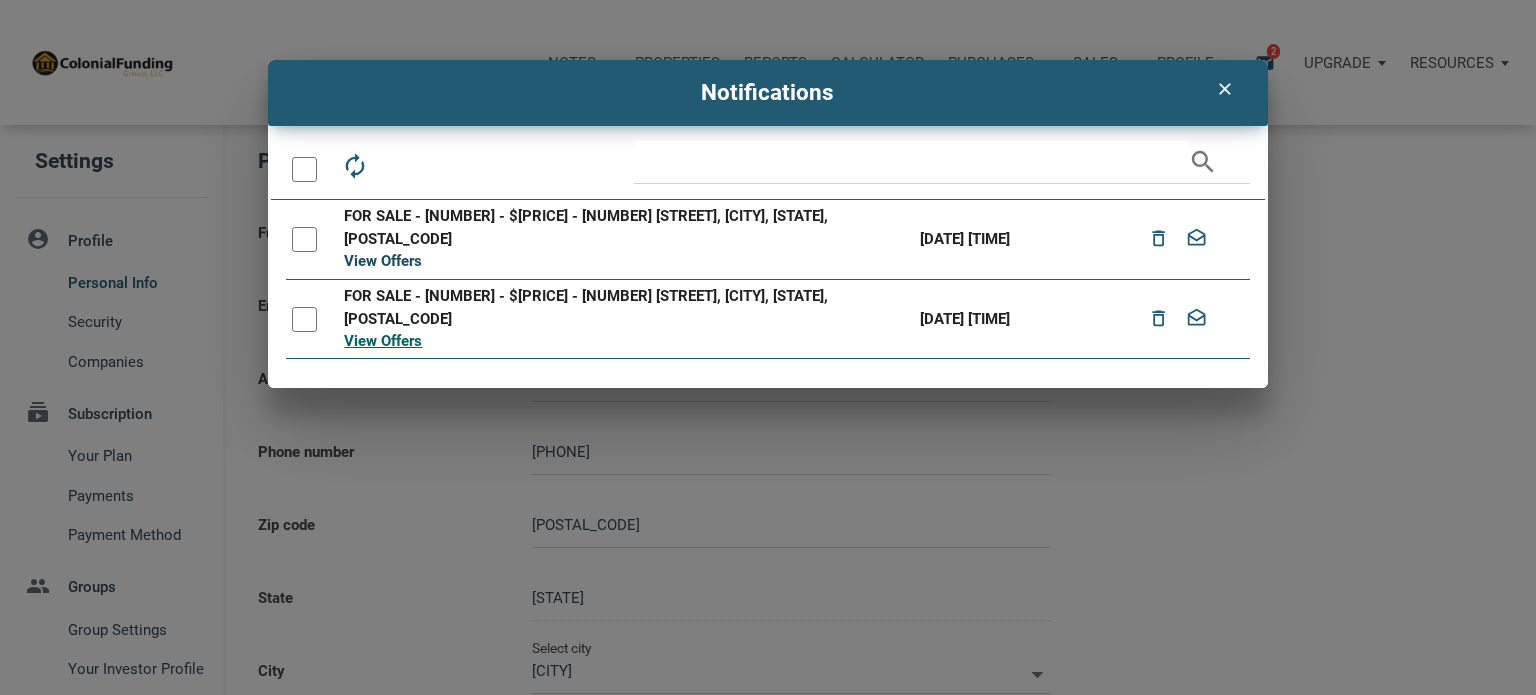 click on "View Offers" at bounding box center [383, 261] 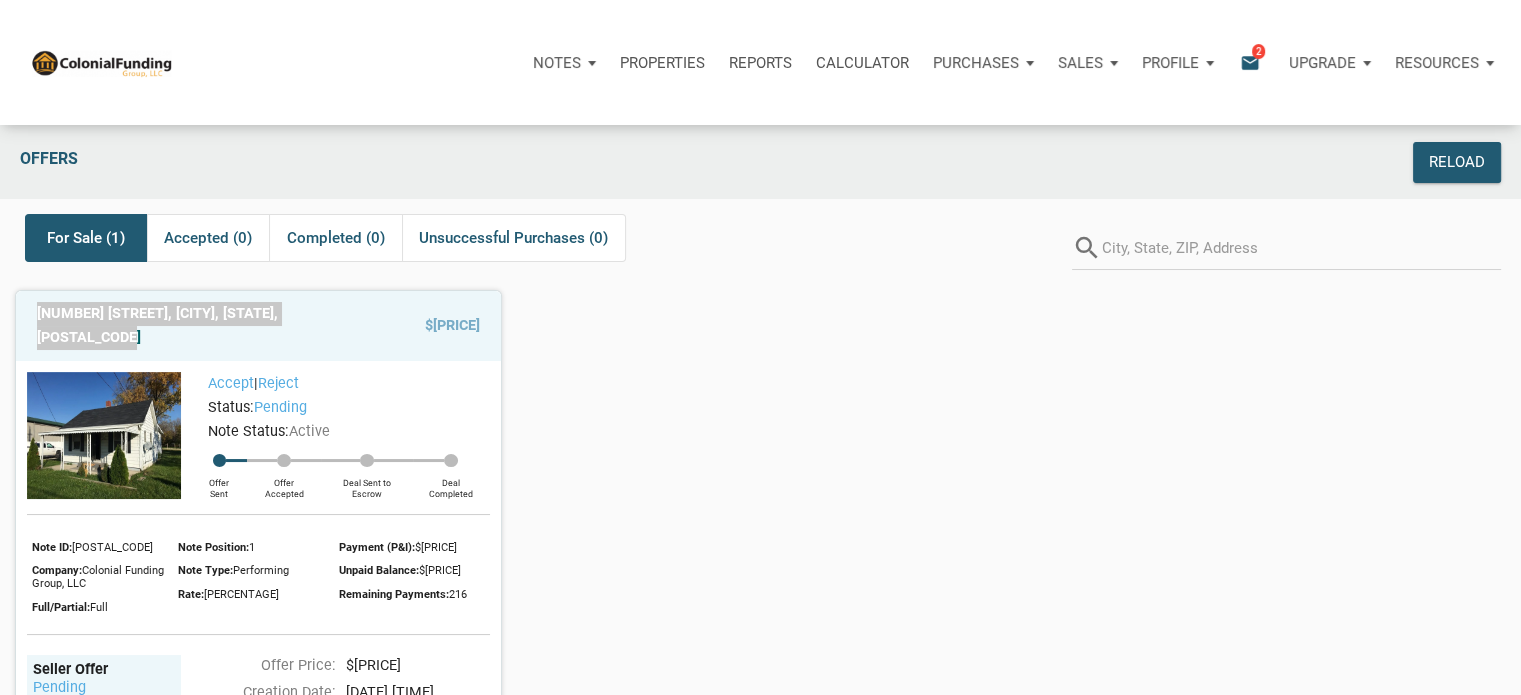 drag, startPoint x: 91, startPoint y: 337, endPoint x: 14, endPoint y: 320, distance: 78.854294 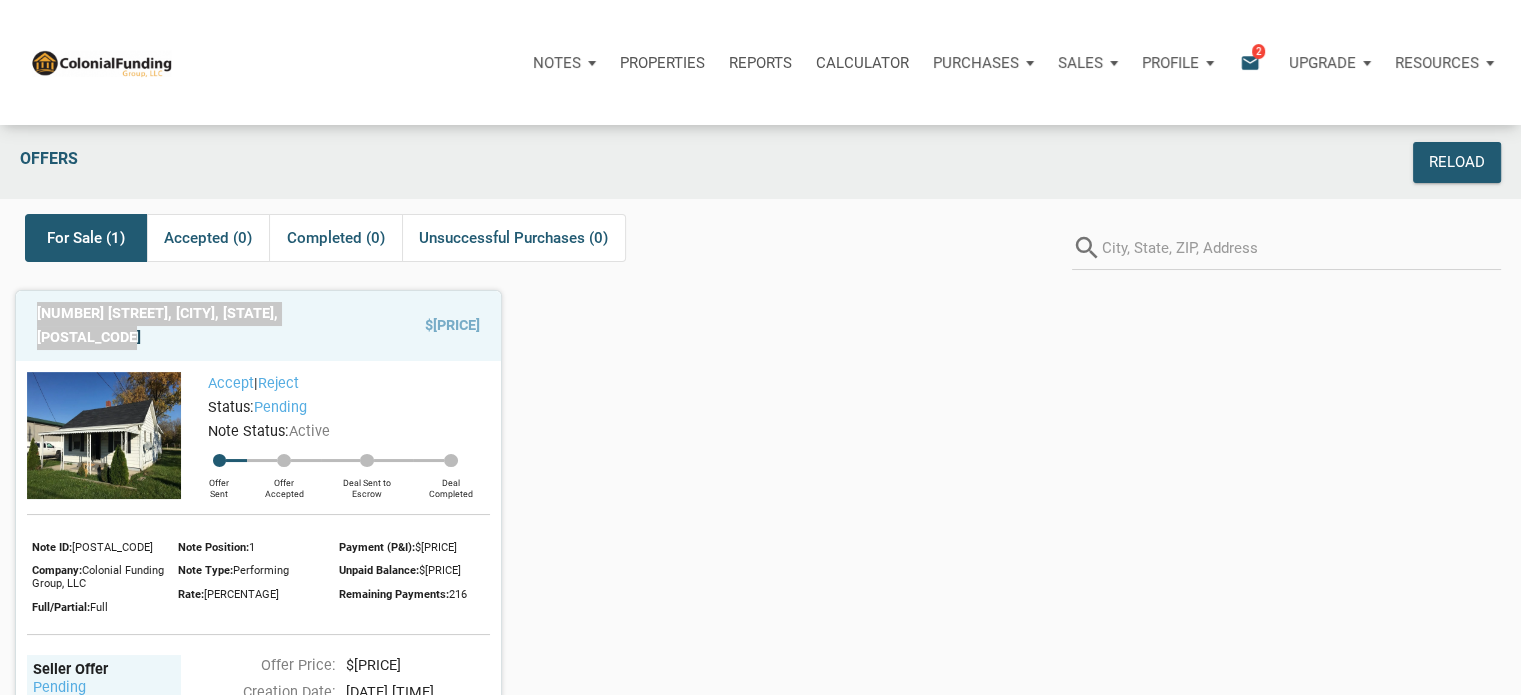 copy on "[NUMBER] [STREET], [CITY], [STATE], [POSTAL_CODE]" 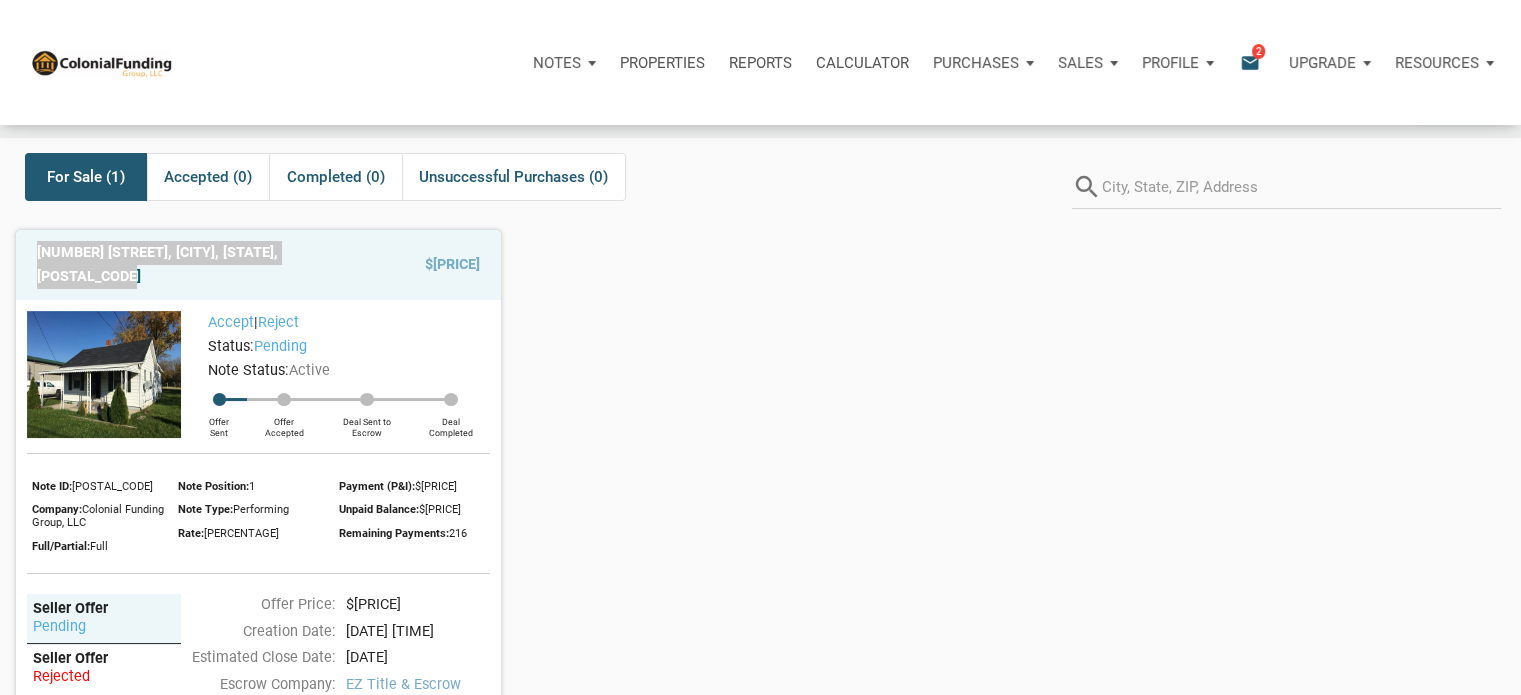 scroll, scrollTop: 0, scrollLeft: 0, axis: both 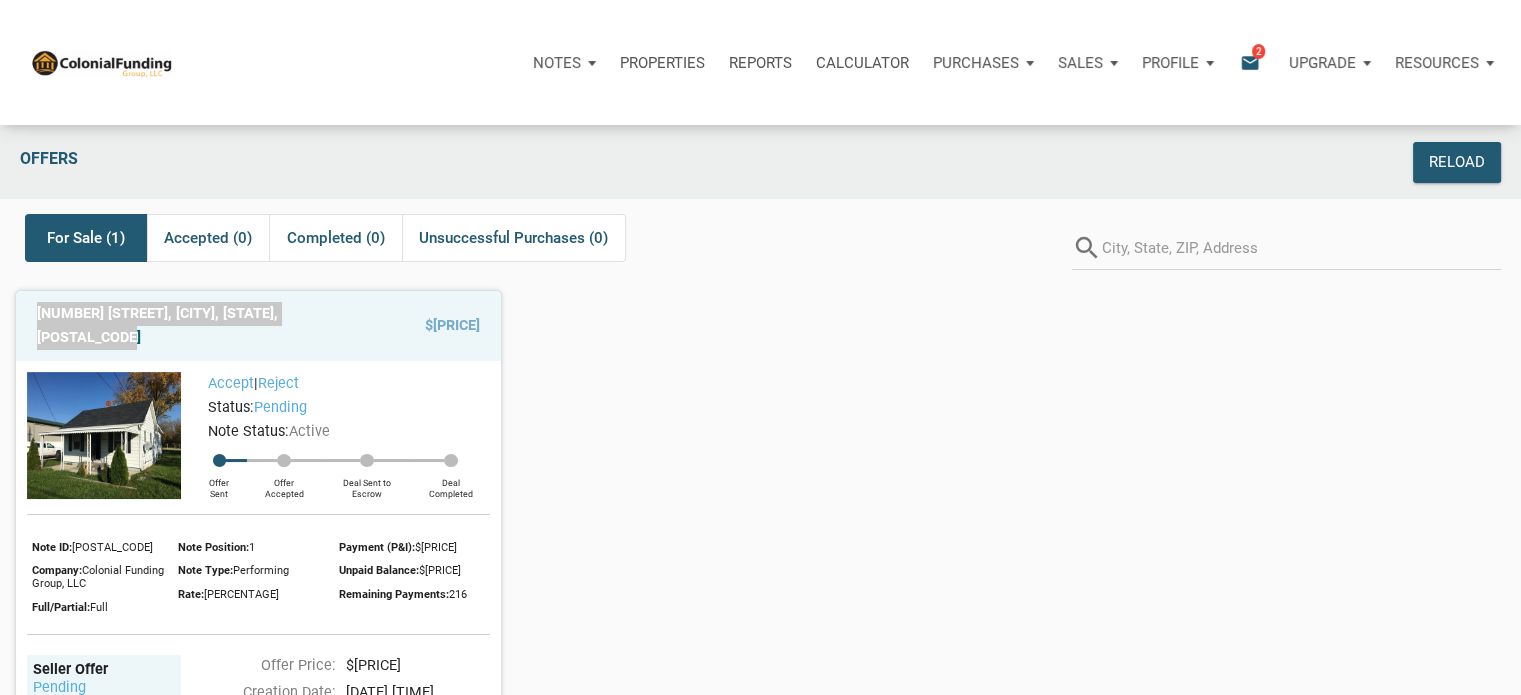 click on "email" at bounding box center (1250, 62) 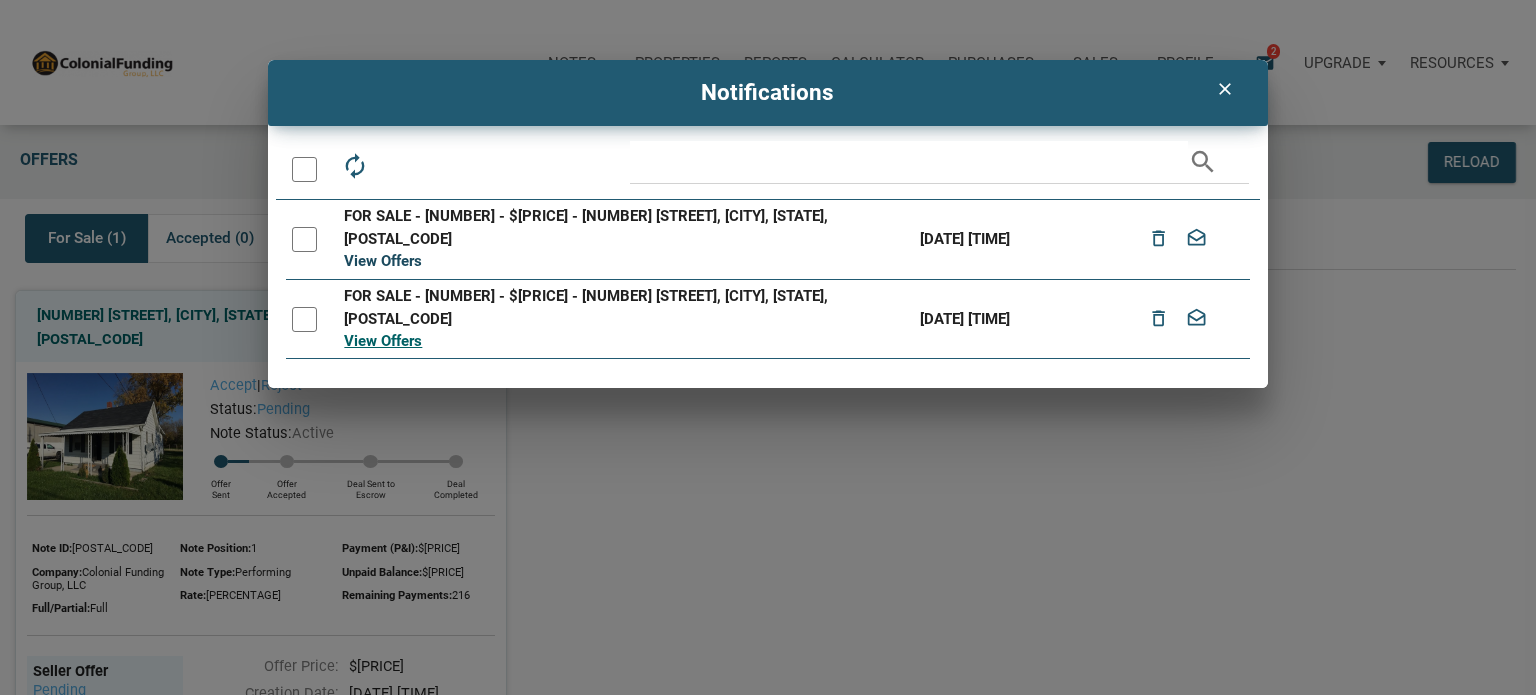 click on "View Offers" at bounding box center [383, 261] 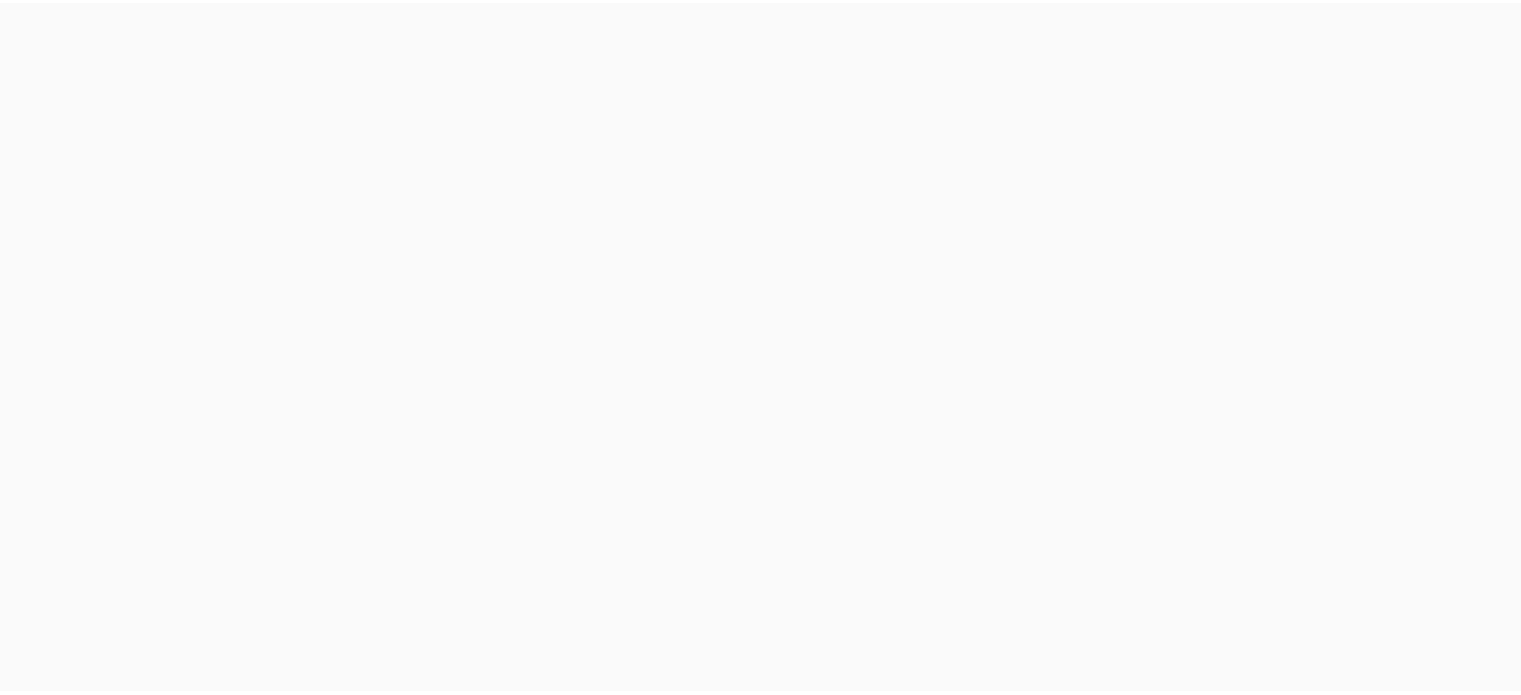 scroll, scrollTop: 0, scrollLeft: 0, axis: both 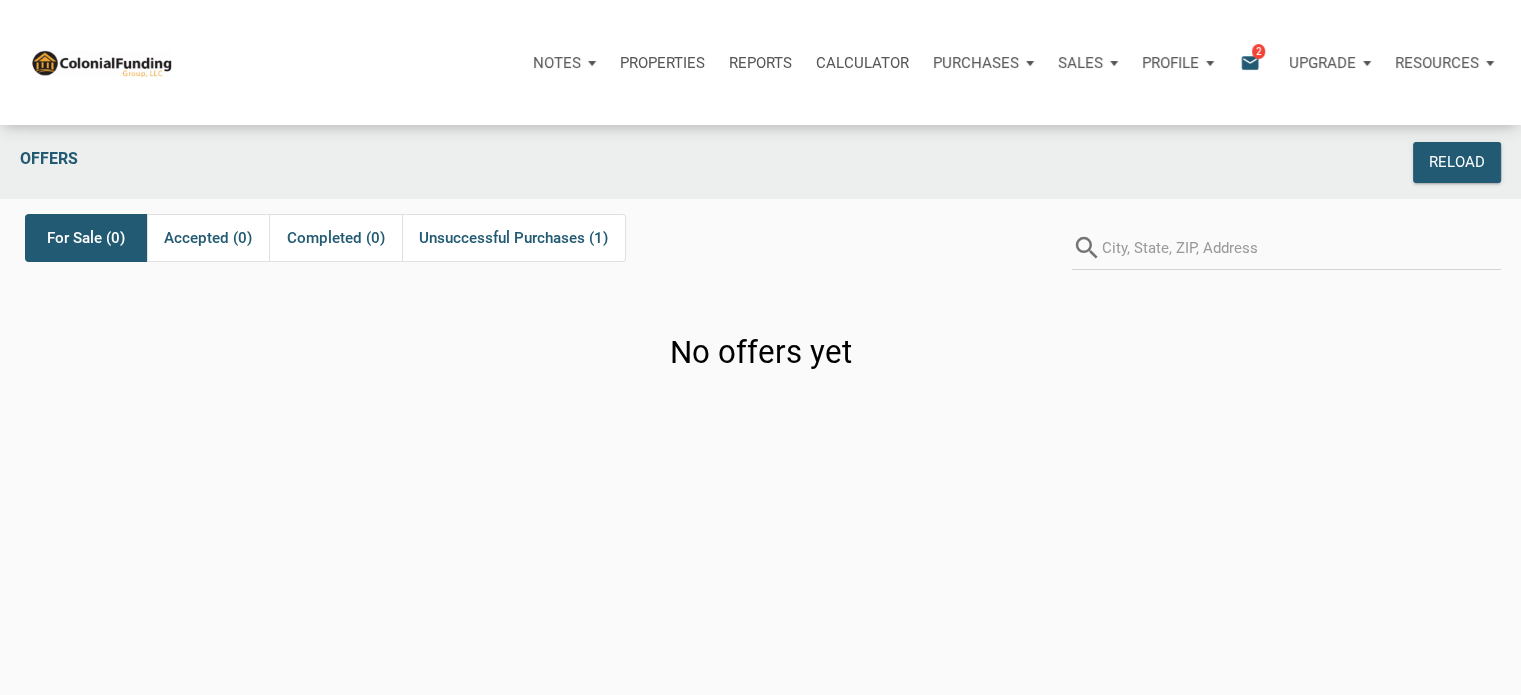 click on "Sales" at bounding box center [564, 63] 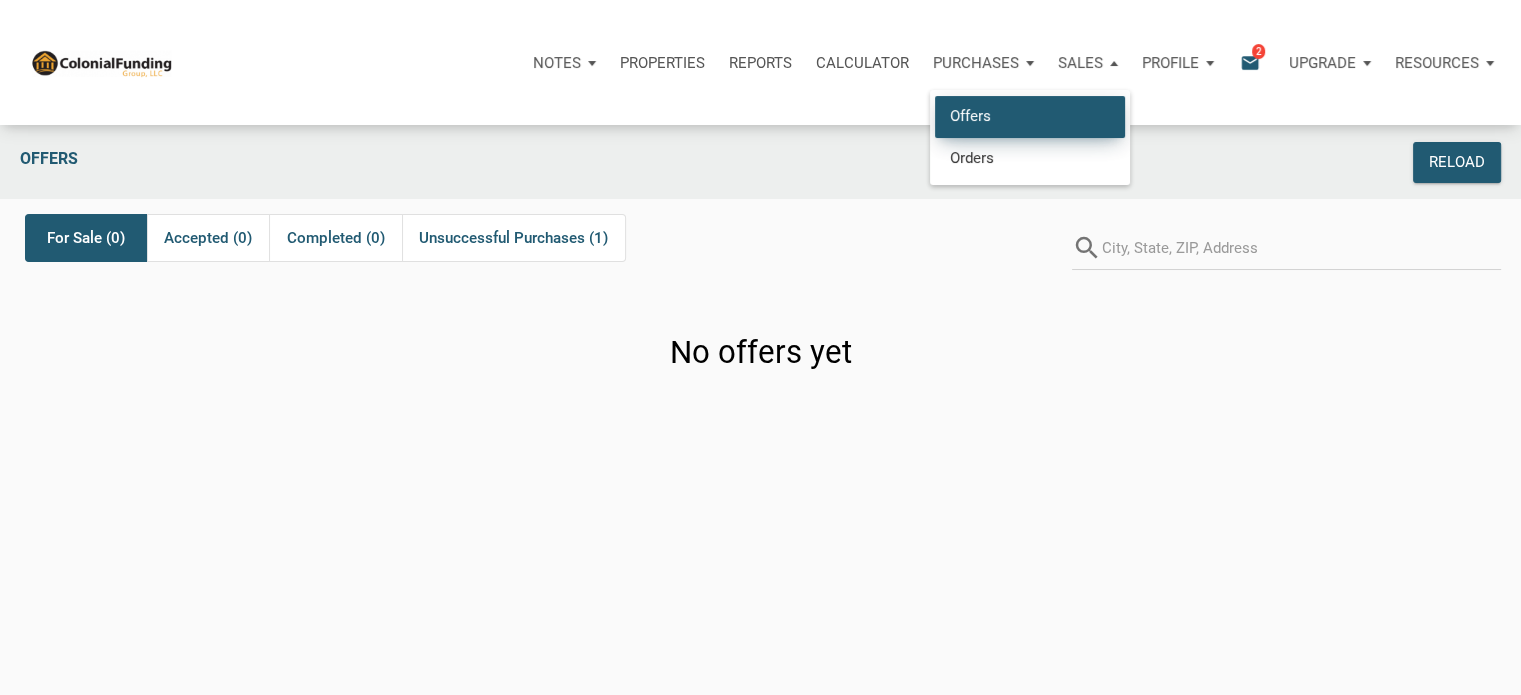 click on "Offers" at bounding box center [1030, 116] 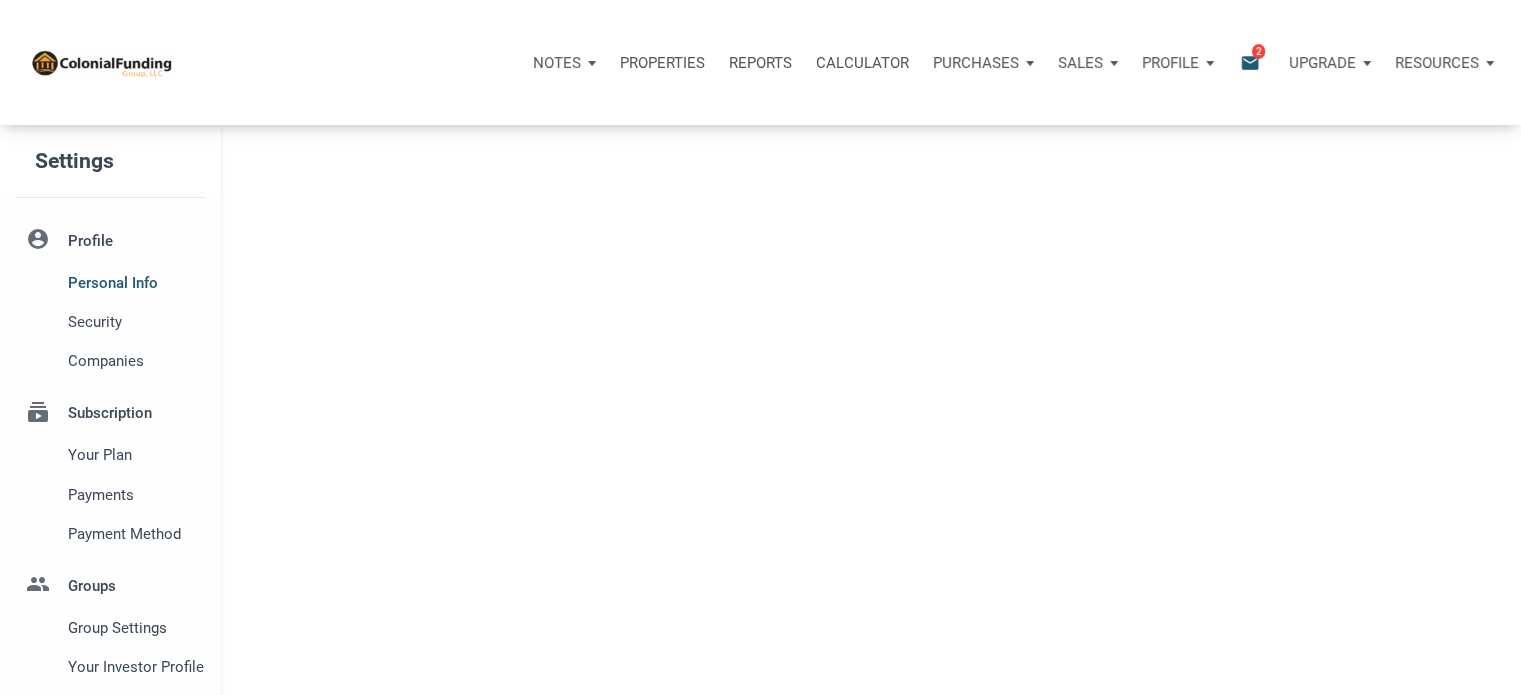 type on "EL PASO" 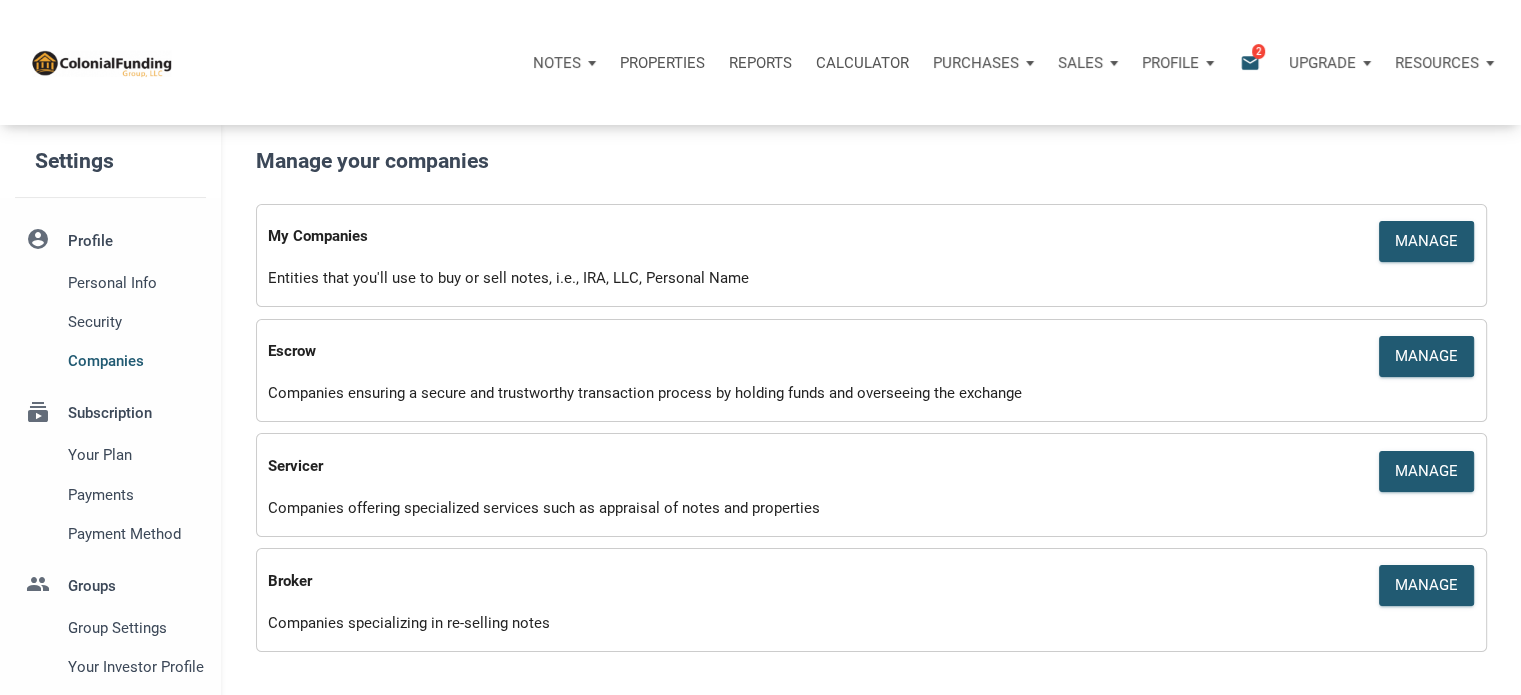 click on "Notes" at bounding box center [557, 63] 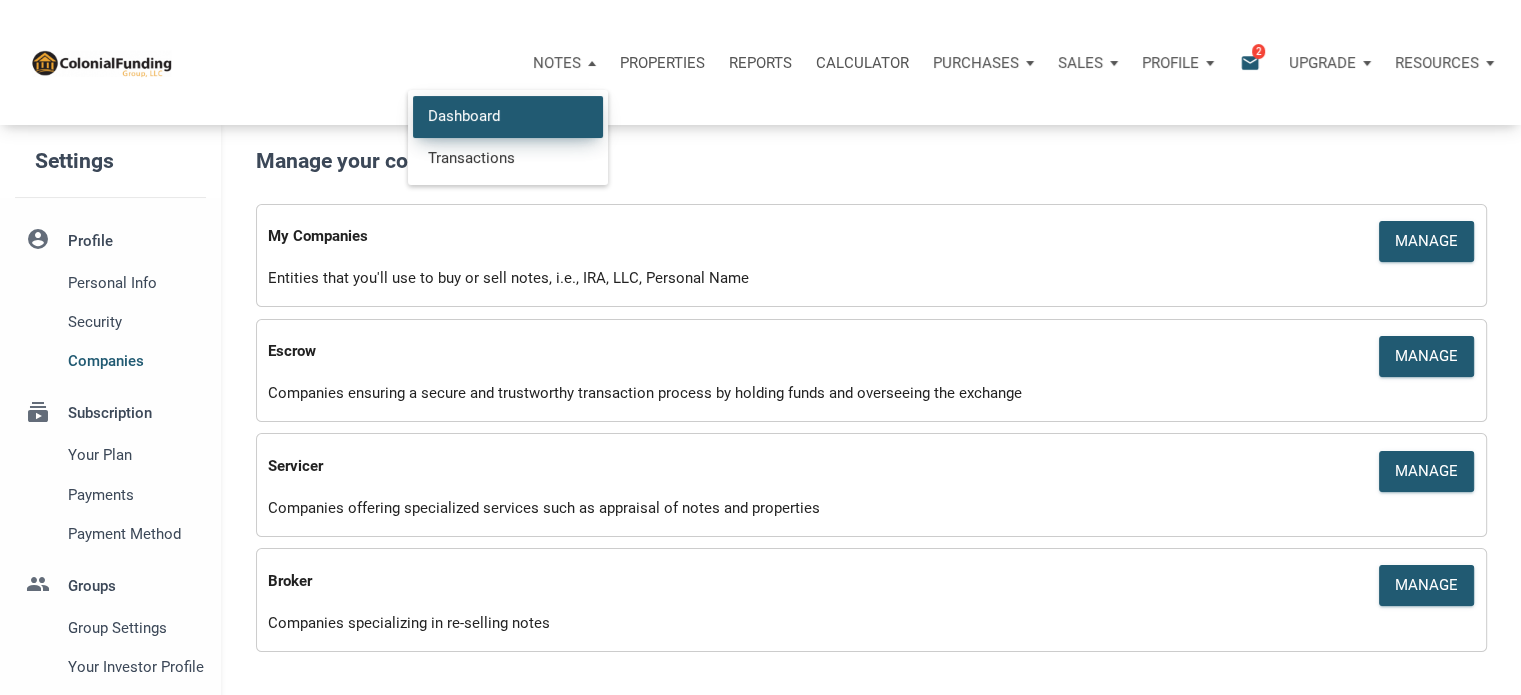click on "Dashboard" at bounding box center (508, 116) 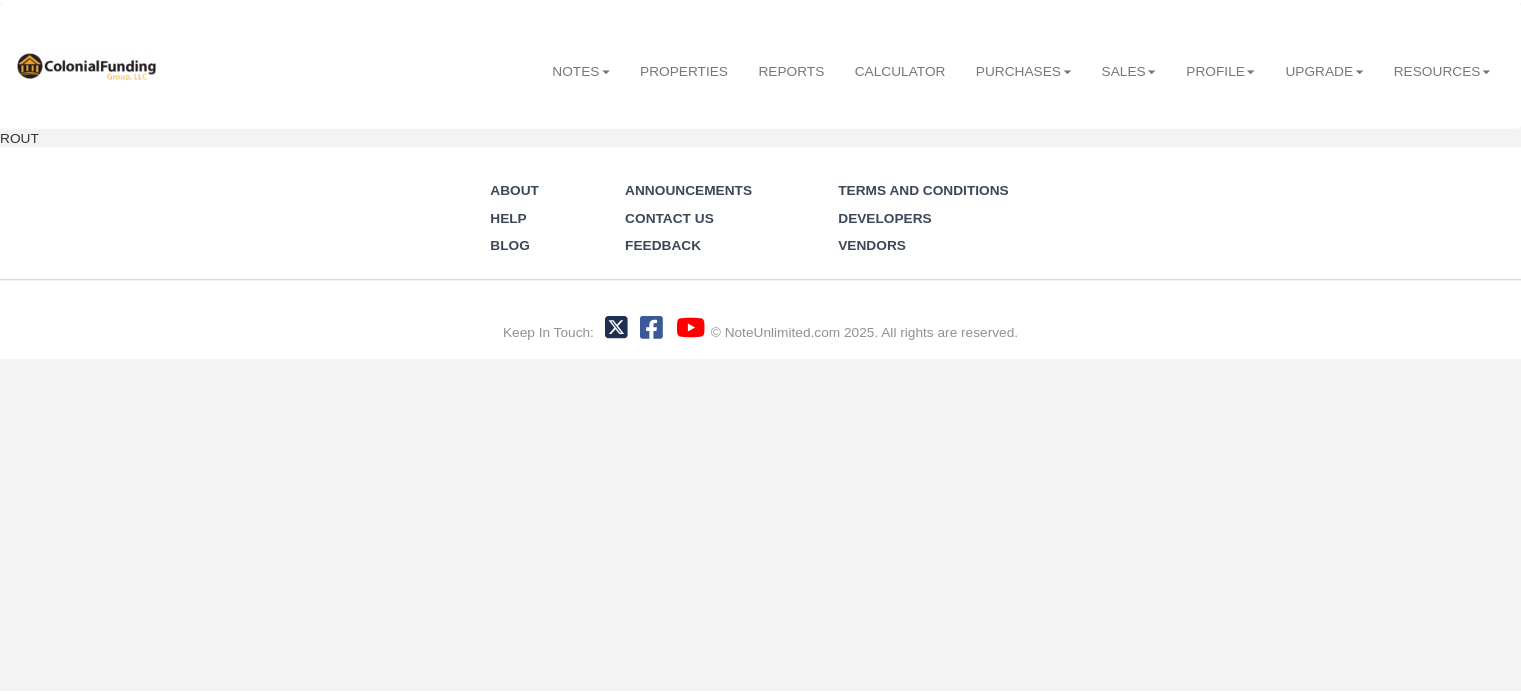 scroll, scrollTop: 0, scrollLeft: 0, axis: both 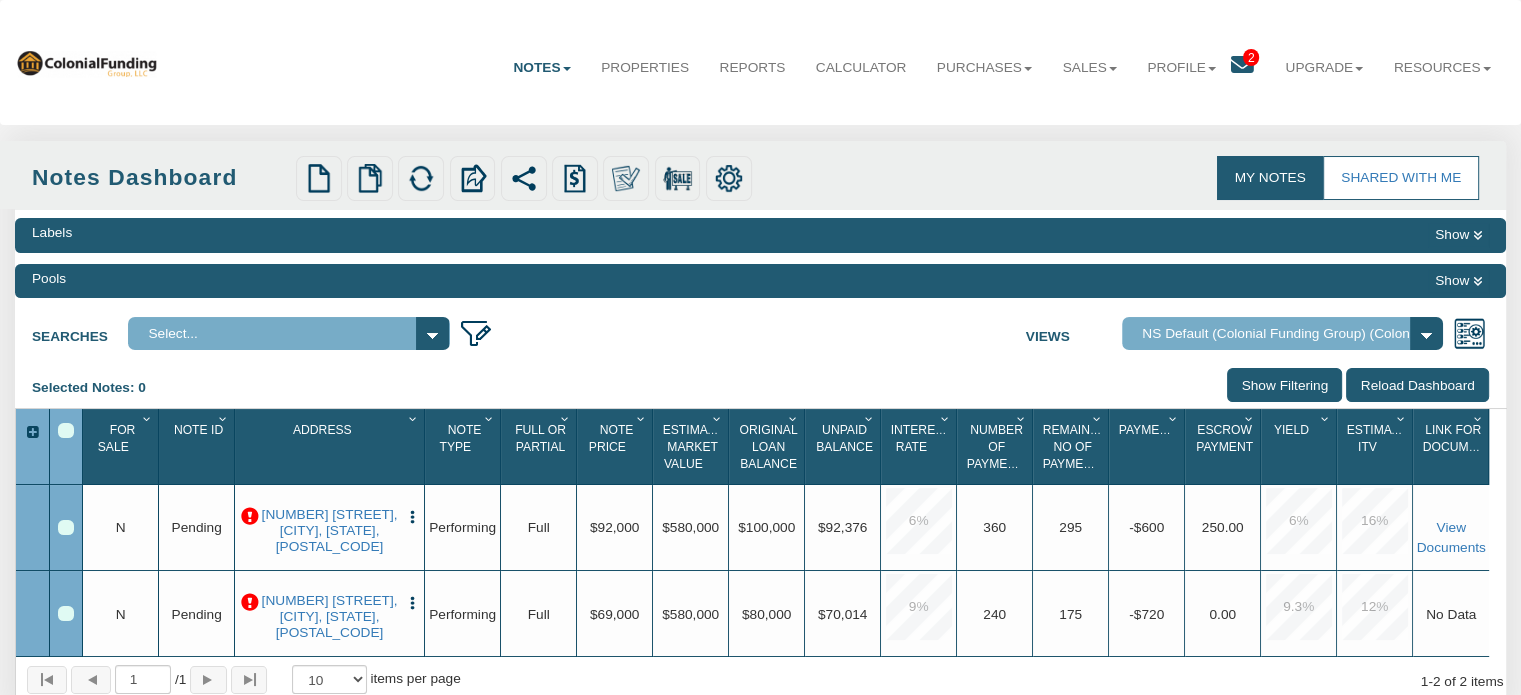 click on "Reload Dashboard" at bounding box center [1417, 384] 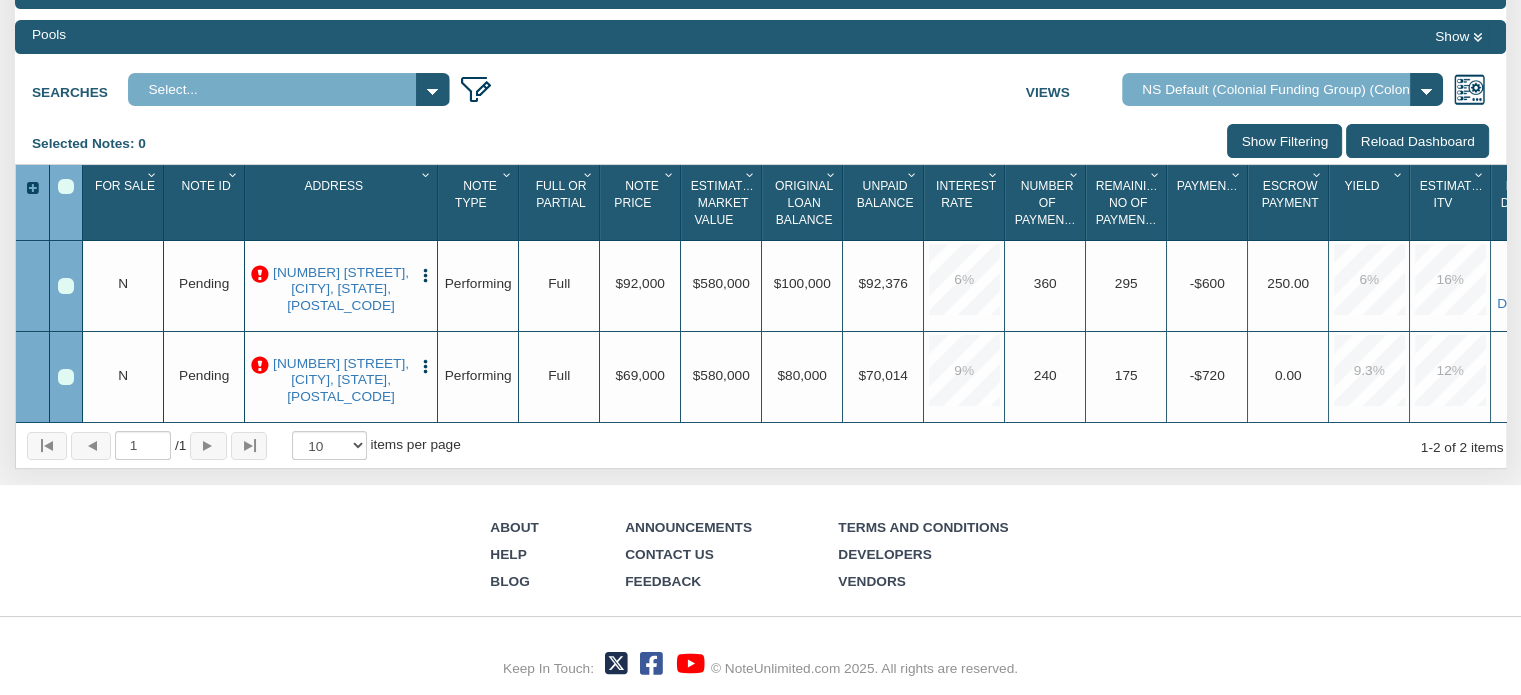 scroll, scrollTop: 0, scrollLeft: 0, axis: both 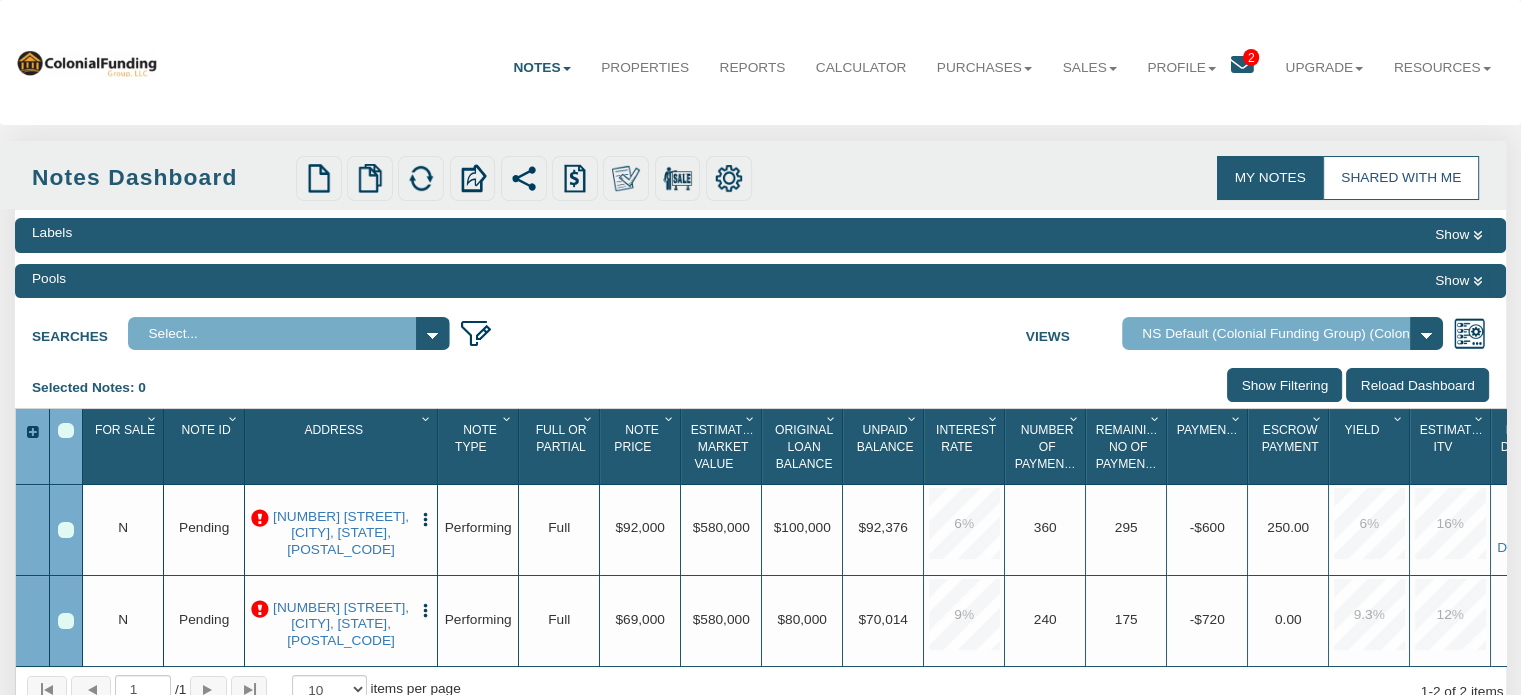 click on "Shared with Me" at bounding box center [1400, 178] 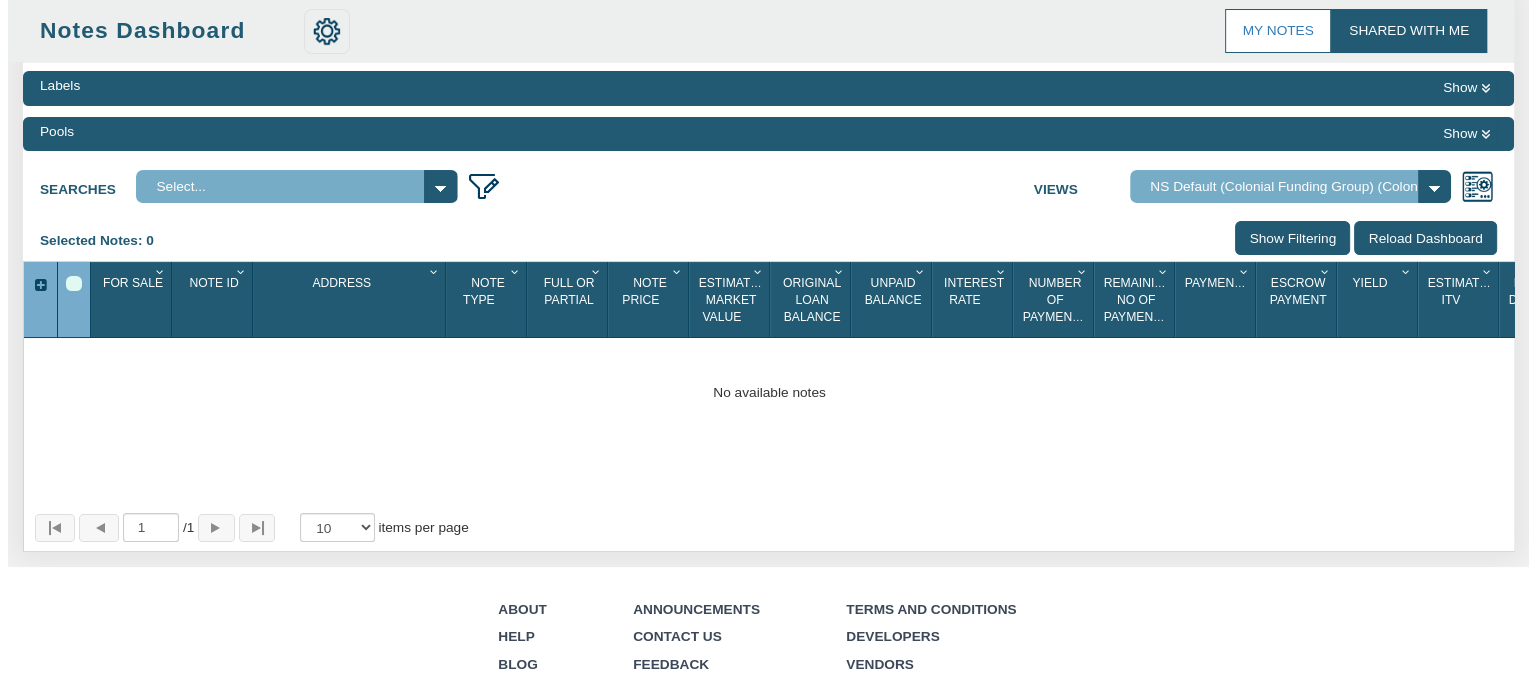 scroll, scrollTop: 0, scrollLeft: 0, axis: both 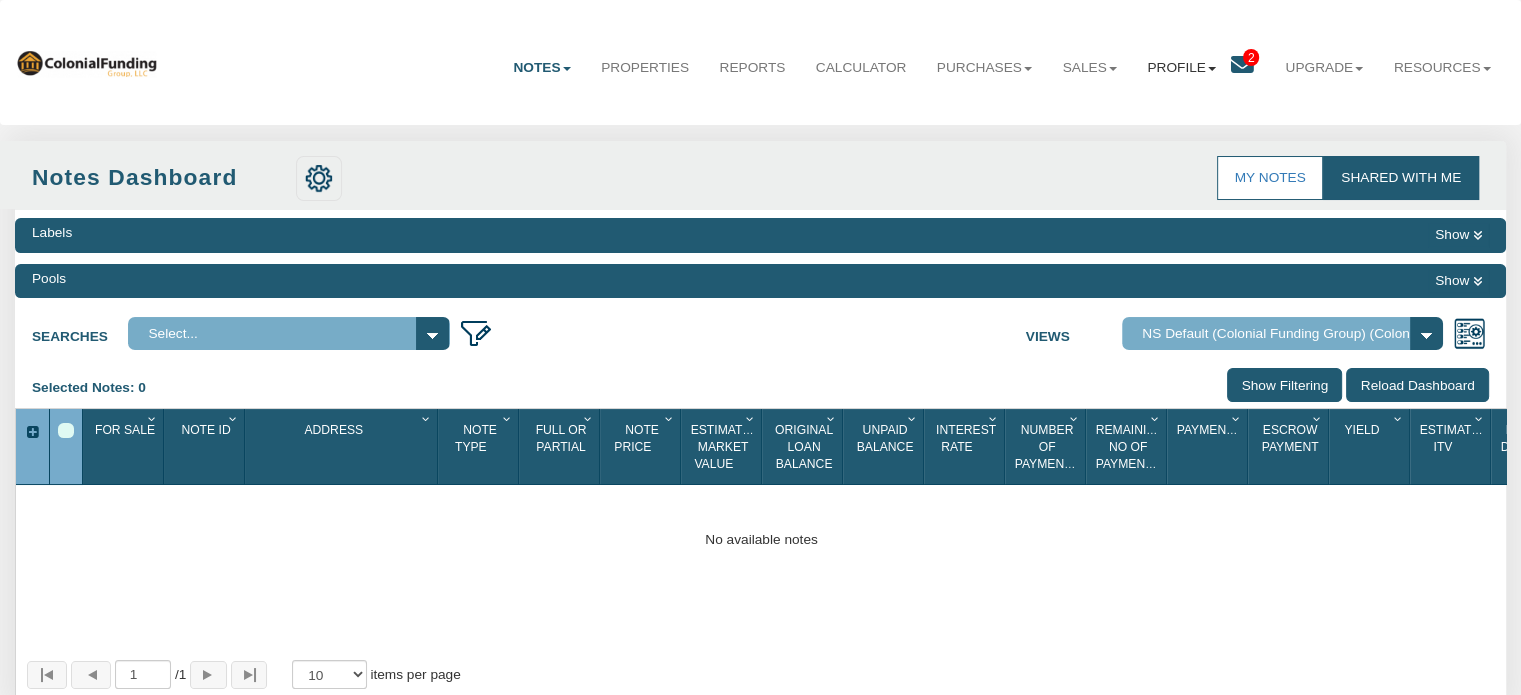 click on "Profile" at bounding box center [1181, 68] 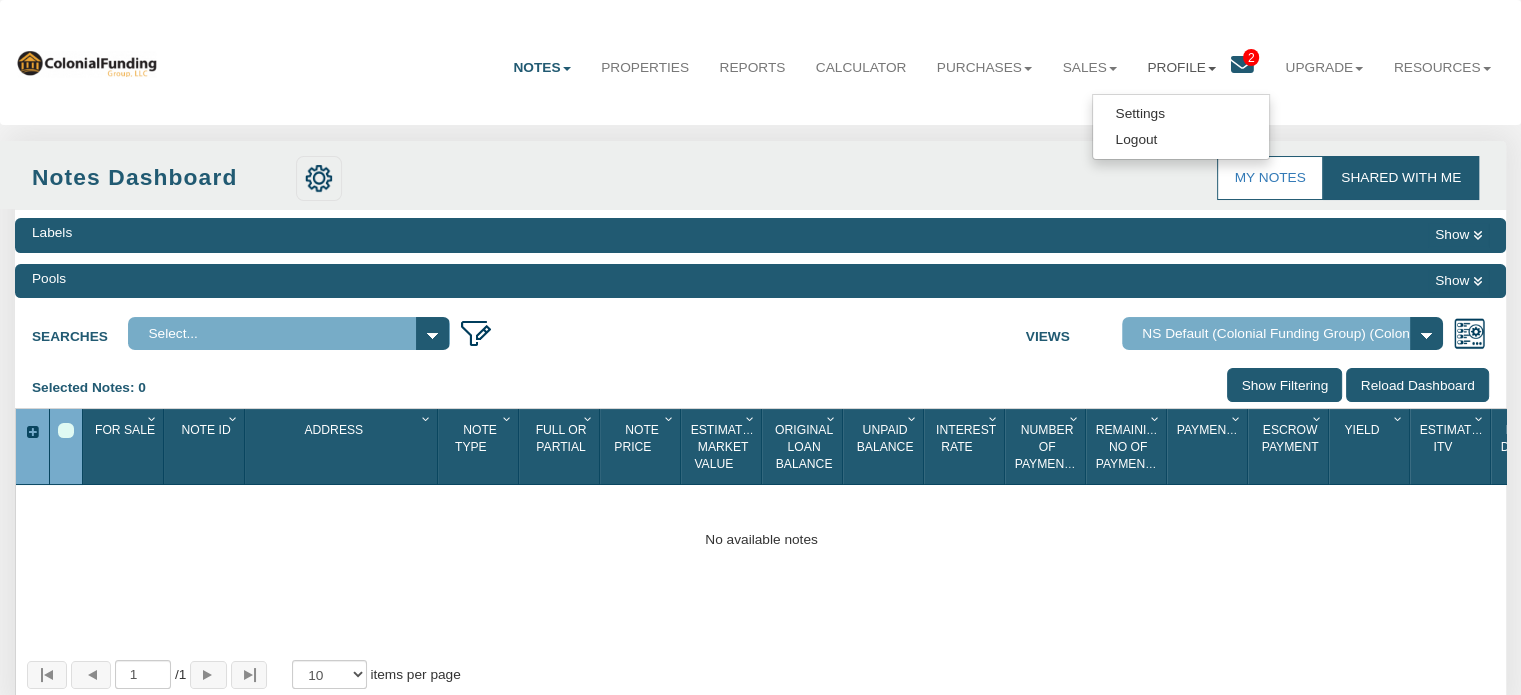 click at bounding box center [1242, 65] 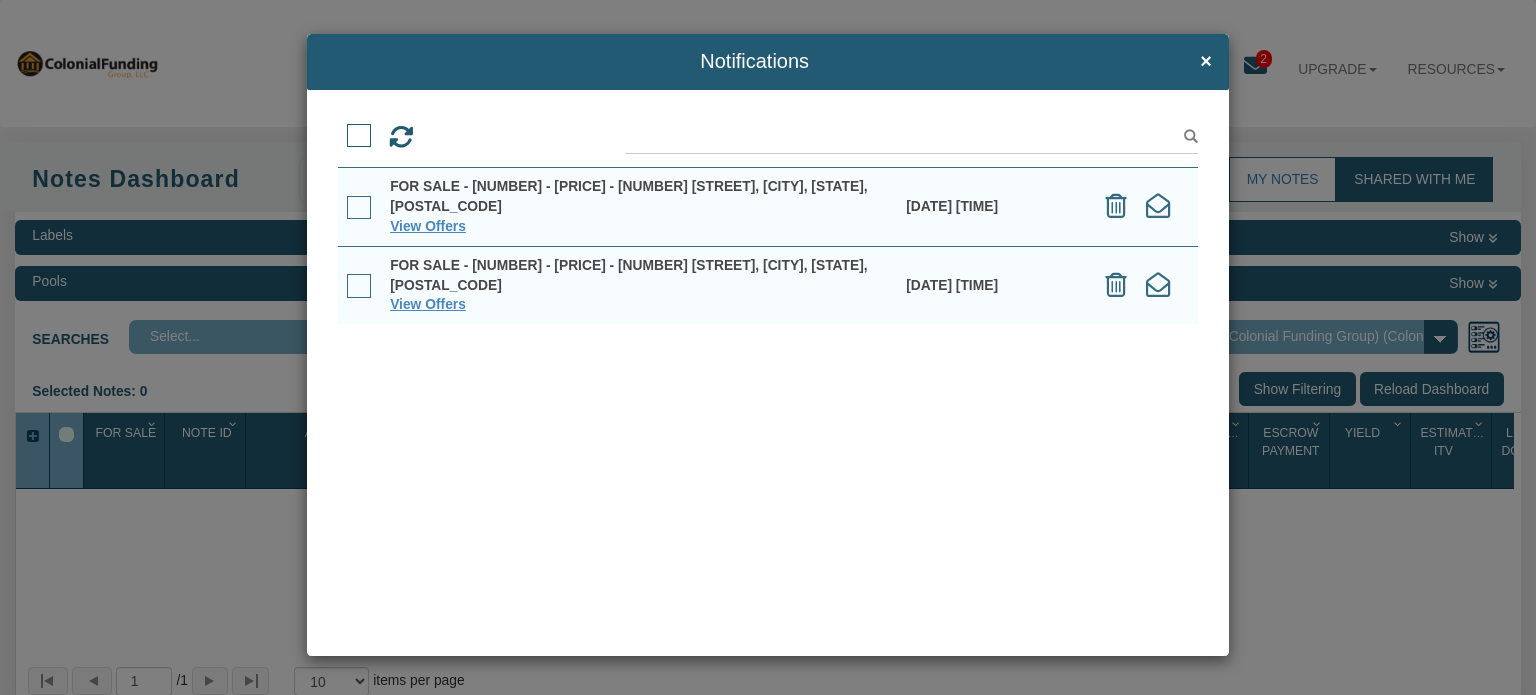 click at bounding box center [359, 208] 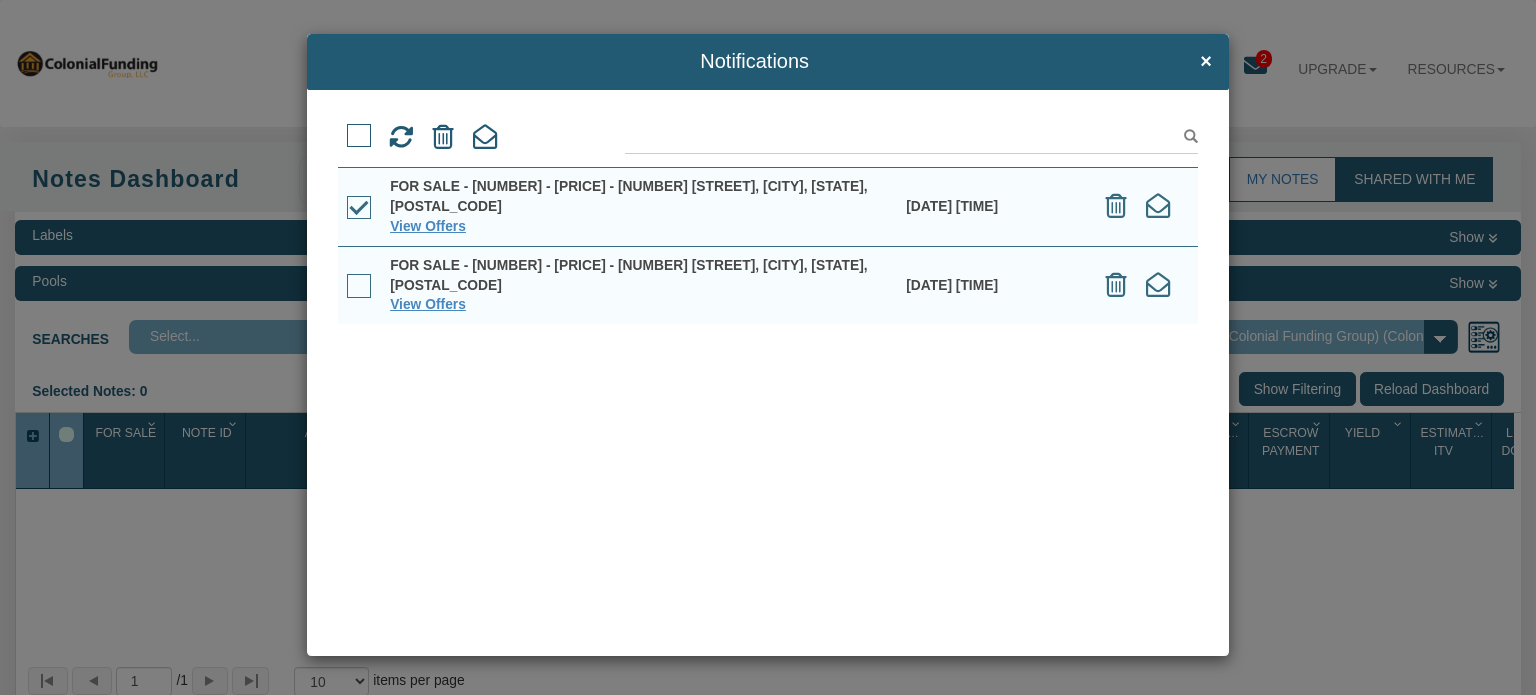 click on "FOR SALE - 61480 - $77,156.83 - 2541 N Arlington Avenue, Indianapolis, IN, 46218" at bounding box center (639, 197) 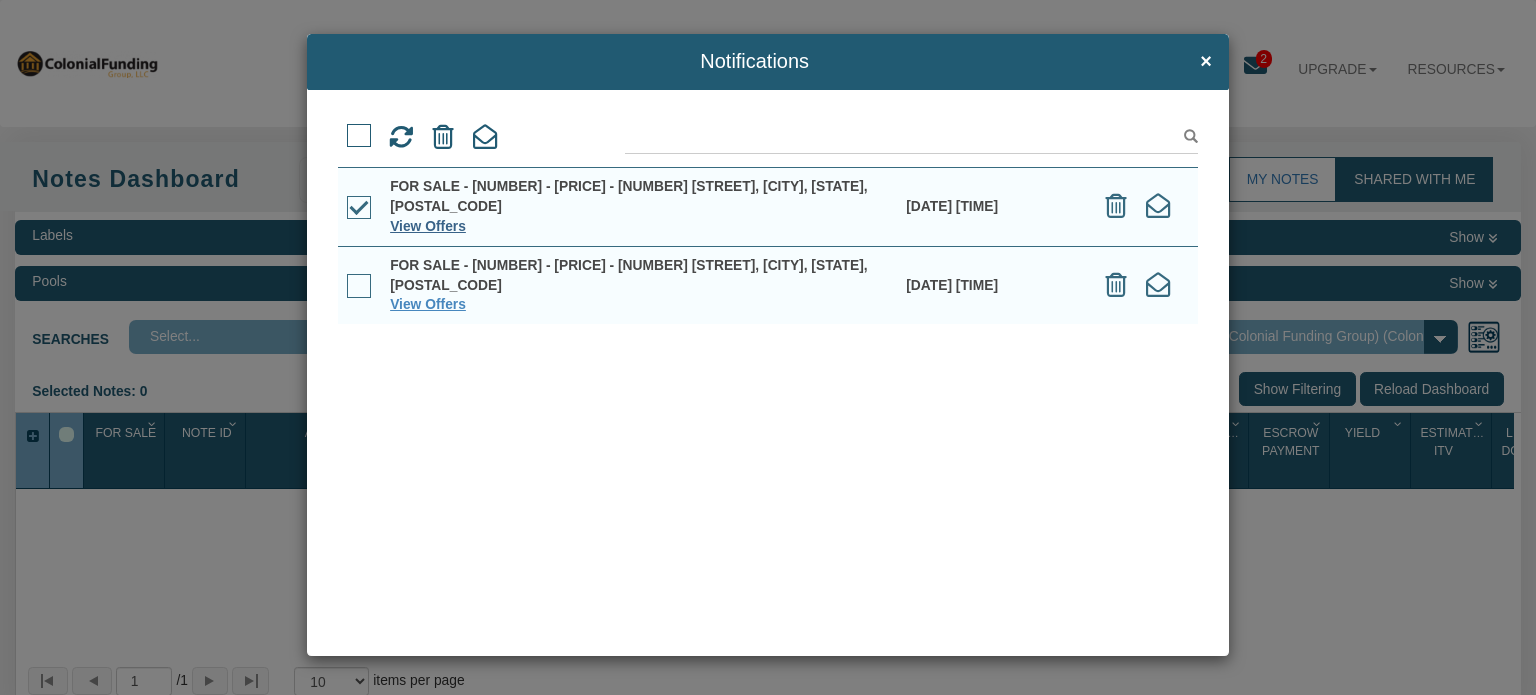click on "View Offers" at bounding box center (428, 226) 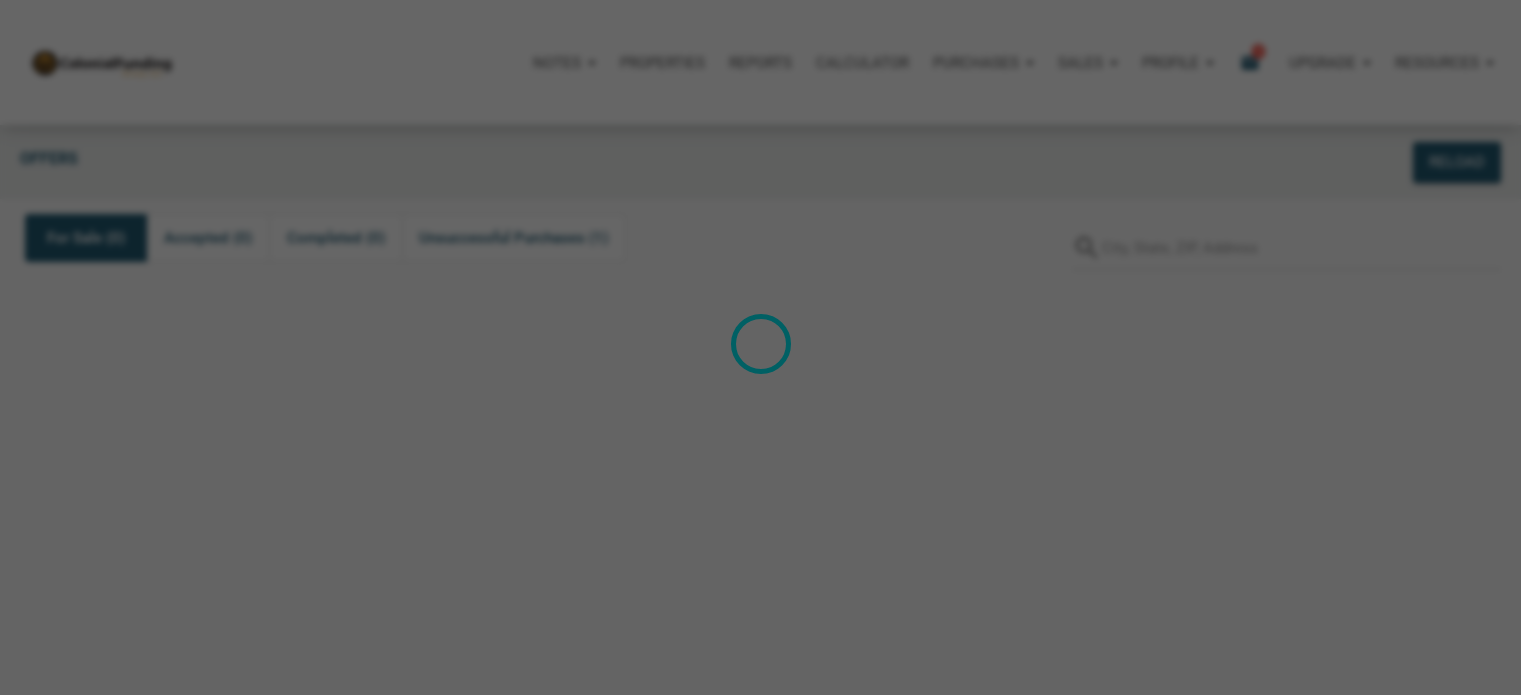 scroll, scrollTop: 0, scrollLeft: 0, axis: both 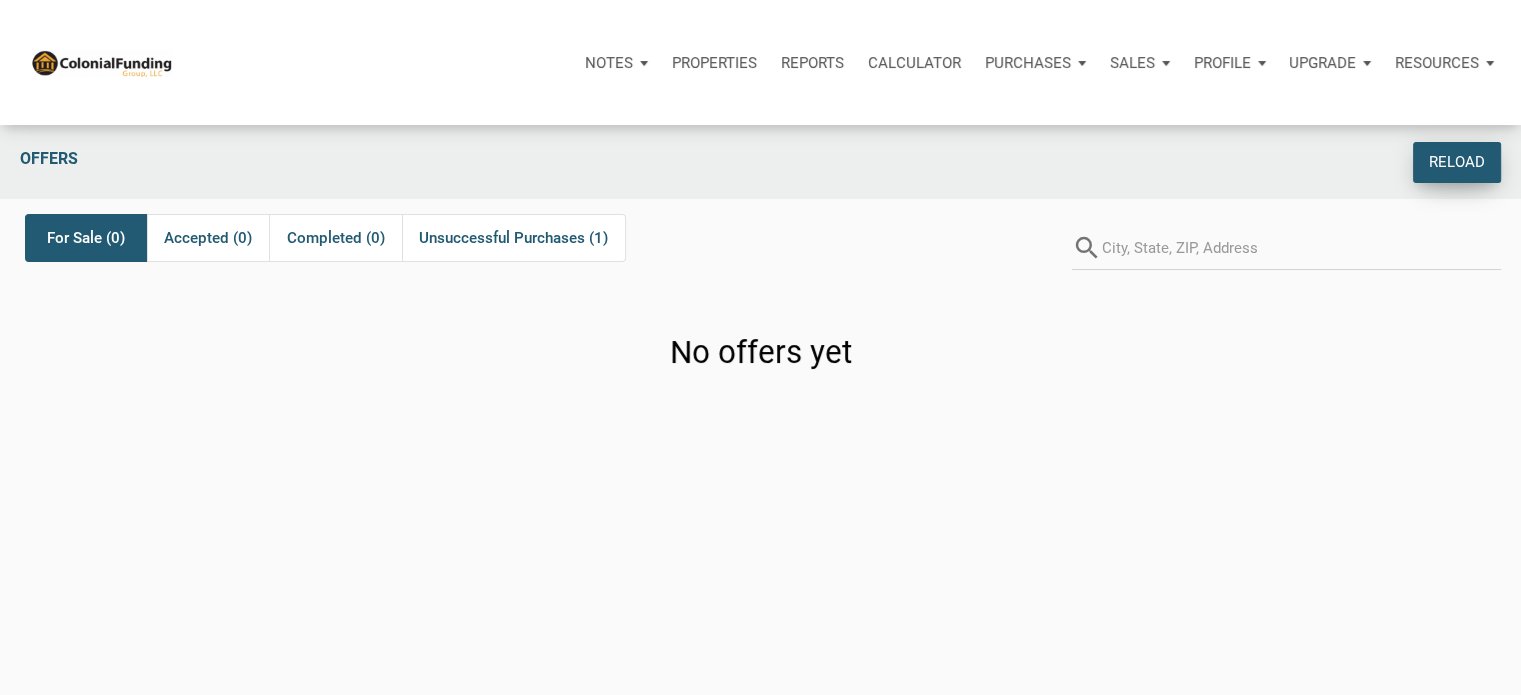 click on "Reload" at bounding box center (1457, 162) 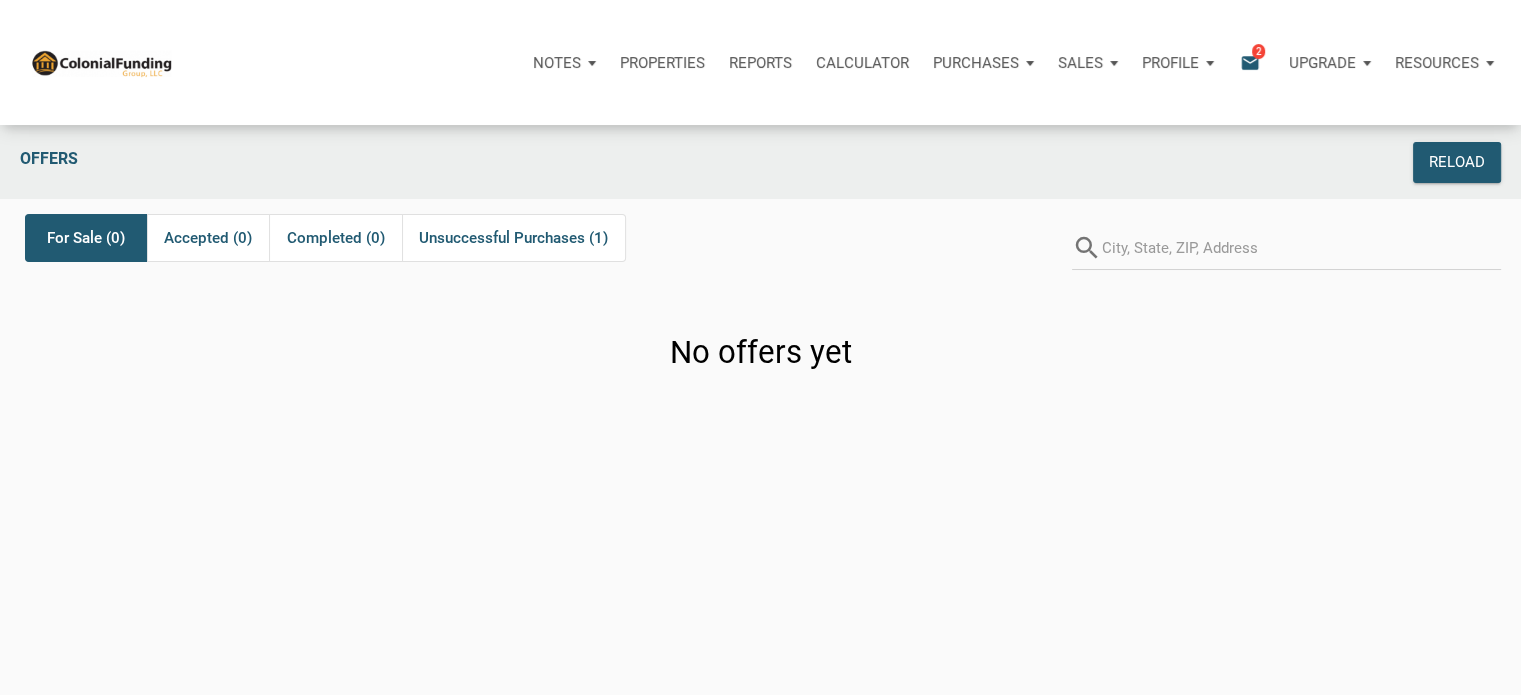 click on "2" at bounding box center [1258, 51] 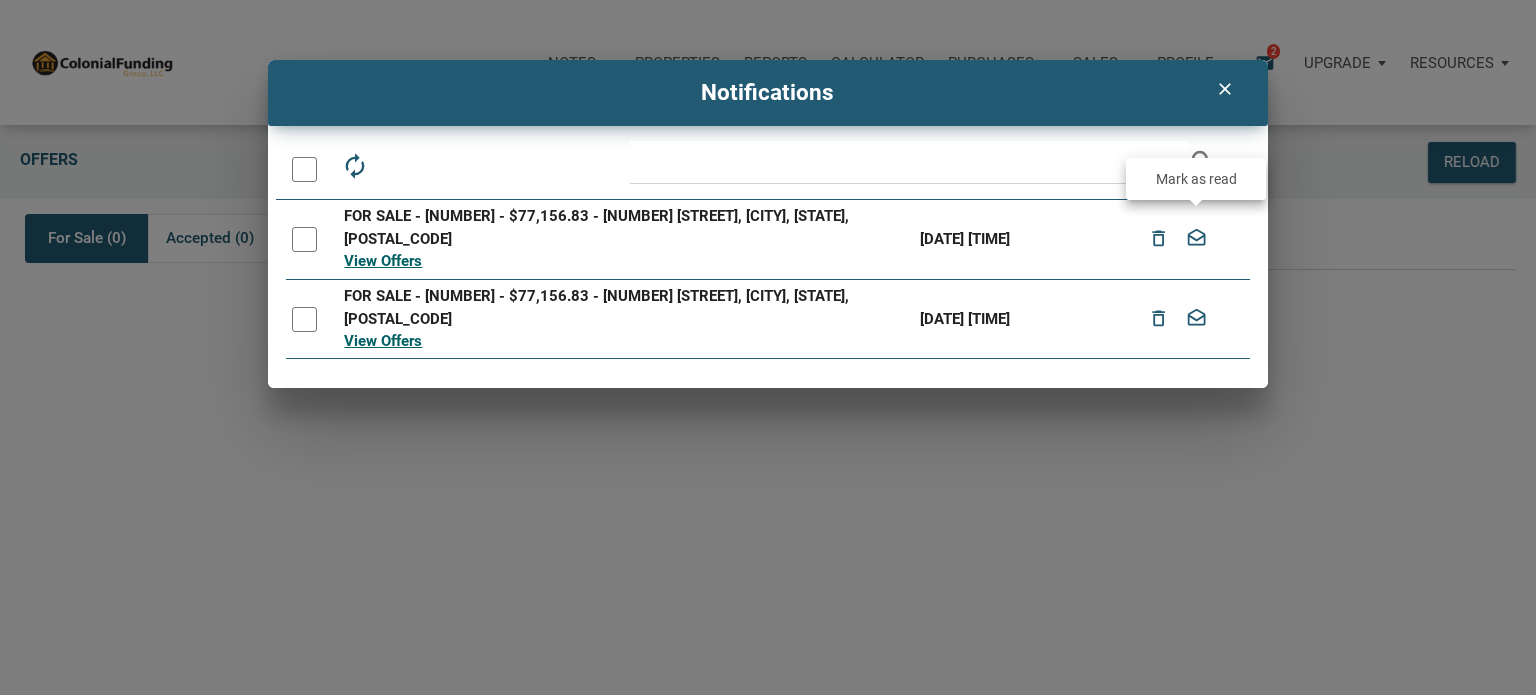 click on "drafts" at bounding box center [1196, 239] 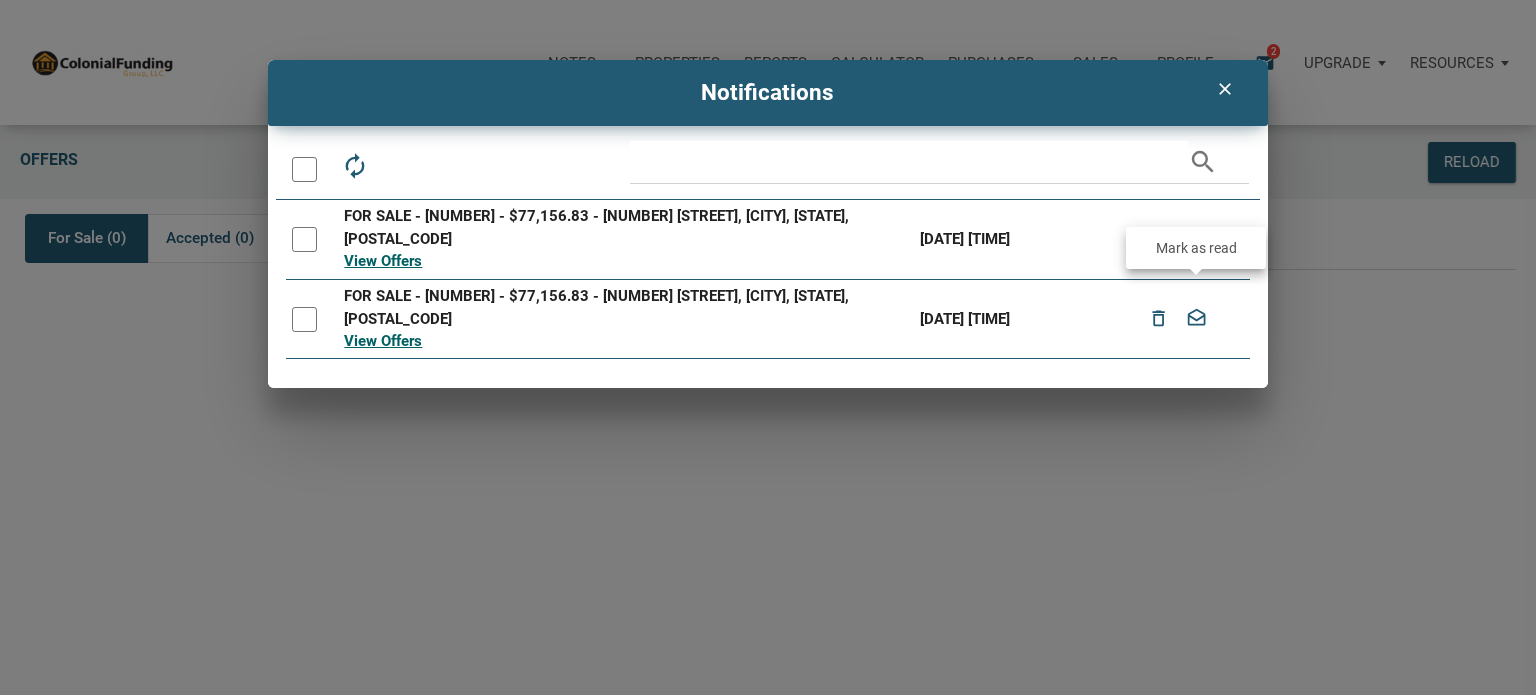 click on "drafts" at bounding box center (1196, 319) 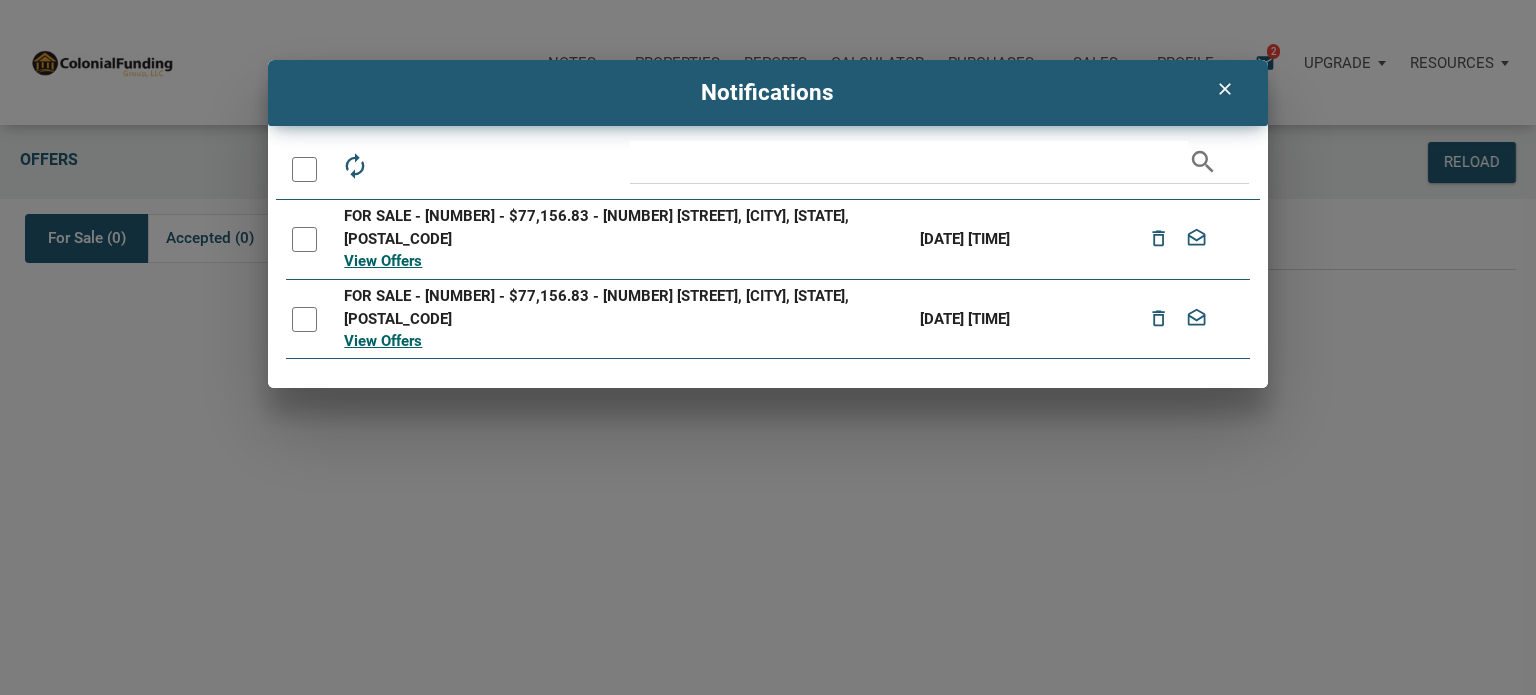 click on "clear" at bounding box center [1225, 89] 